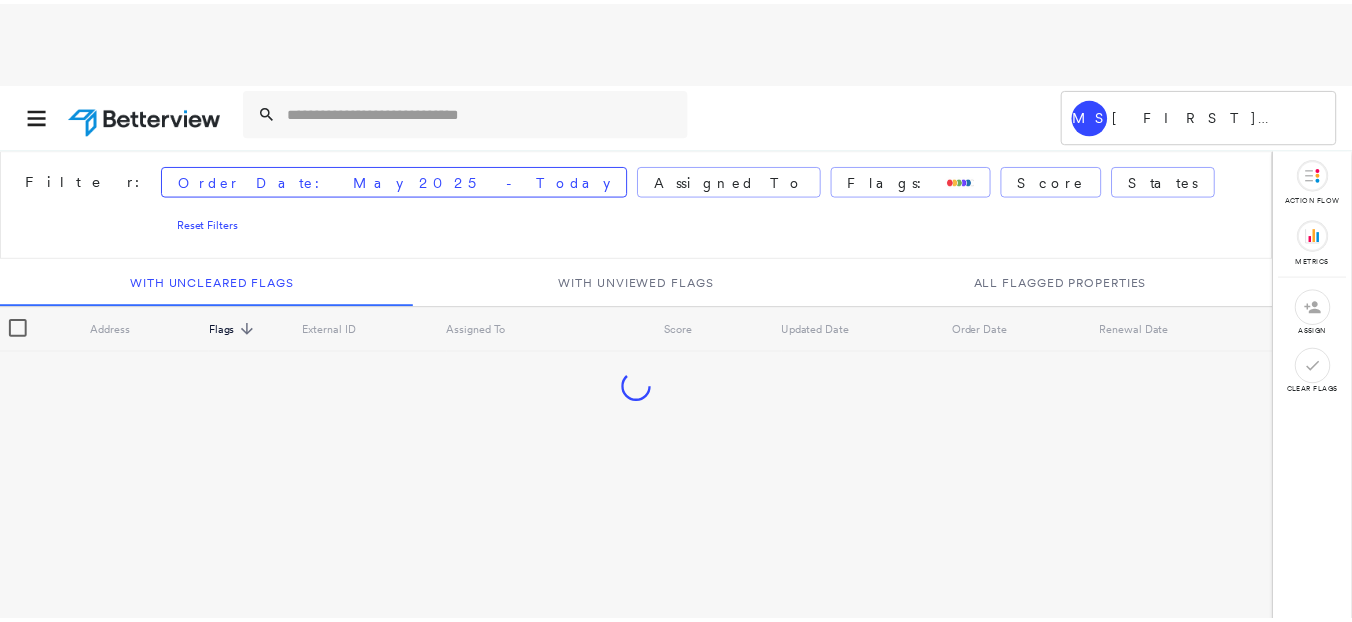scroll, scrollTop: 0, scrollLeft: 0, axis: both 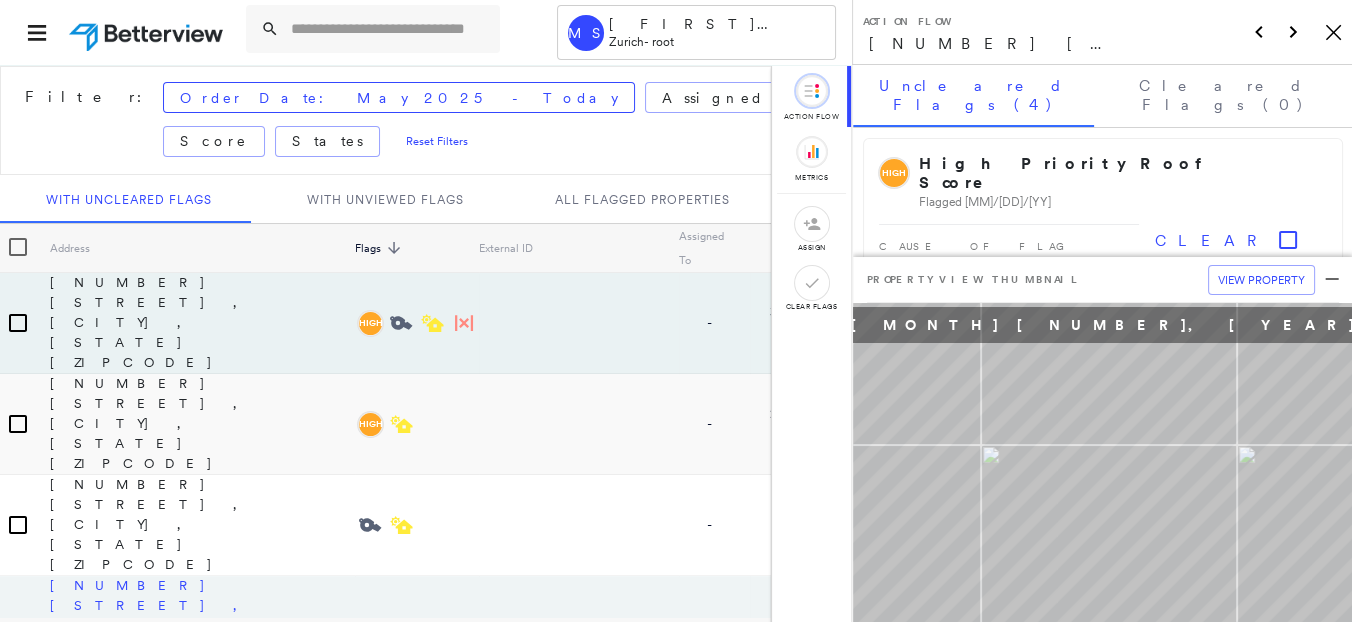 click on "17 Centre Plaza Drive, Jackson, TN 38305-2862" at bounding box center [153, 635] 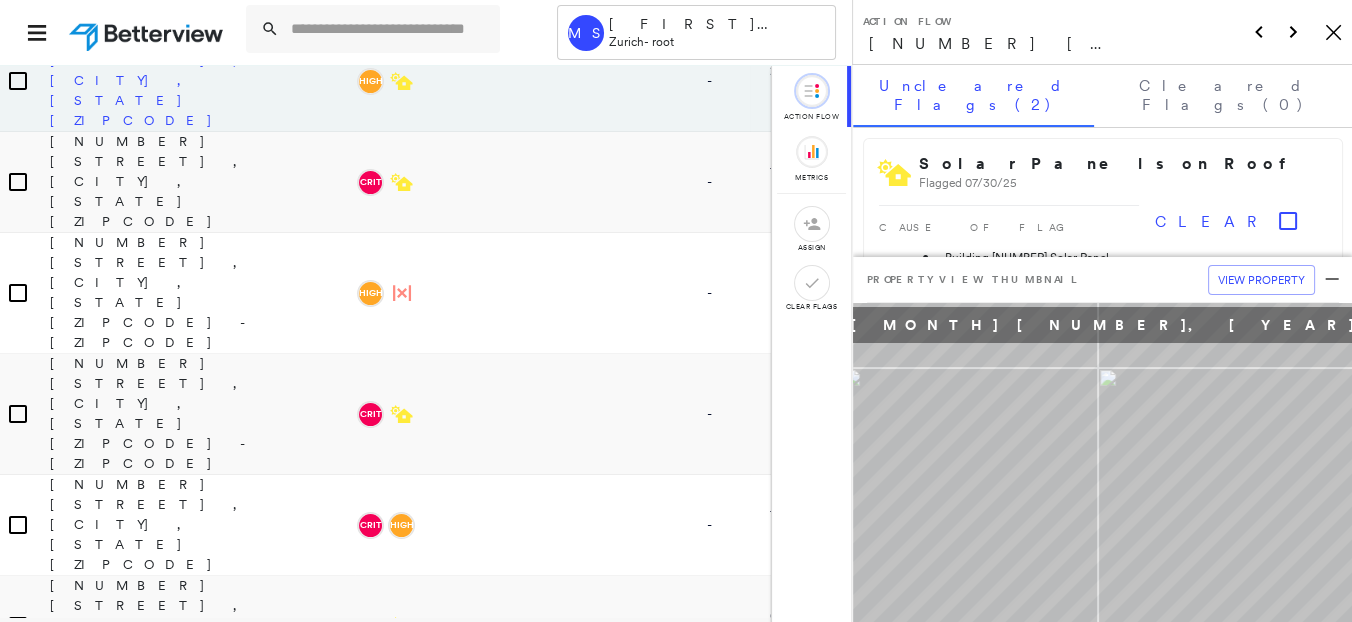 scroll, scrollTop: 777, scrollLeft: 0, axis: vertical 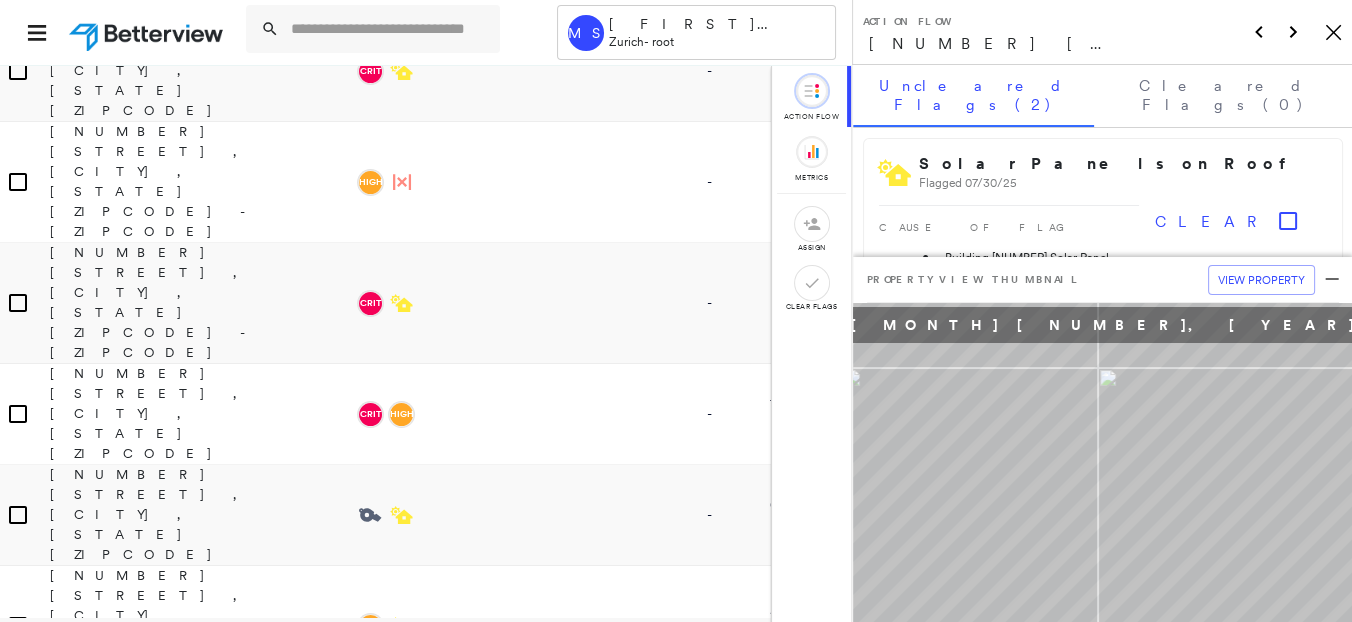 click on "1123  Warner Ave, Tustin, CA 92780" at bounding box center (149, 1584) 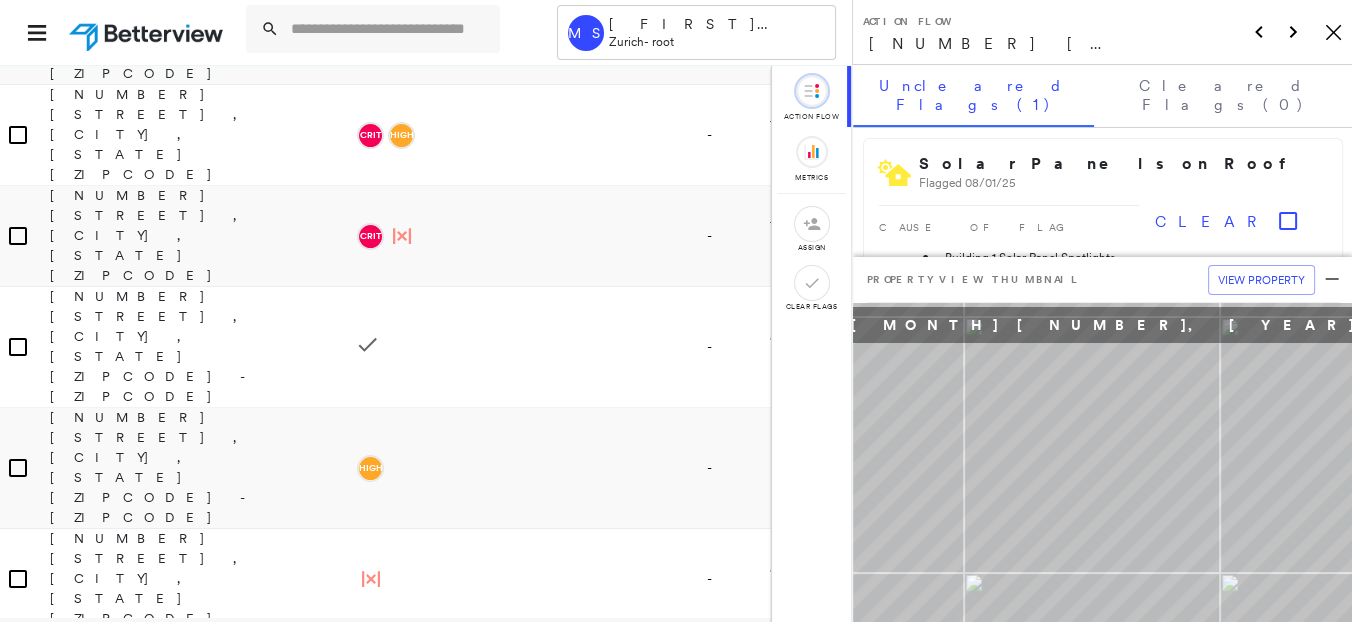scroll, scrollTop: 1444, scrollLeft: 0, axis: vertical 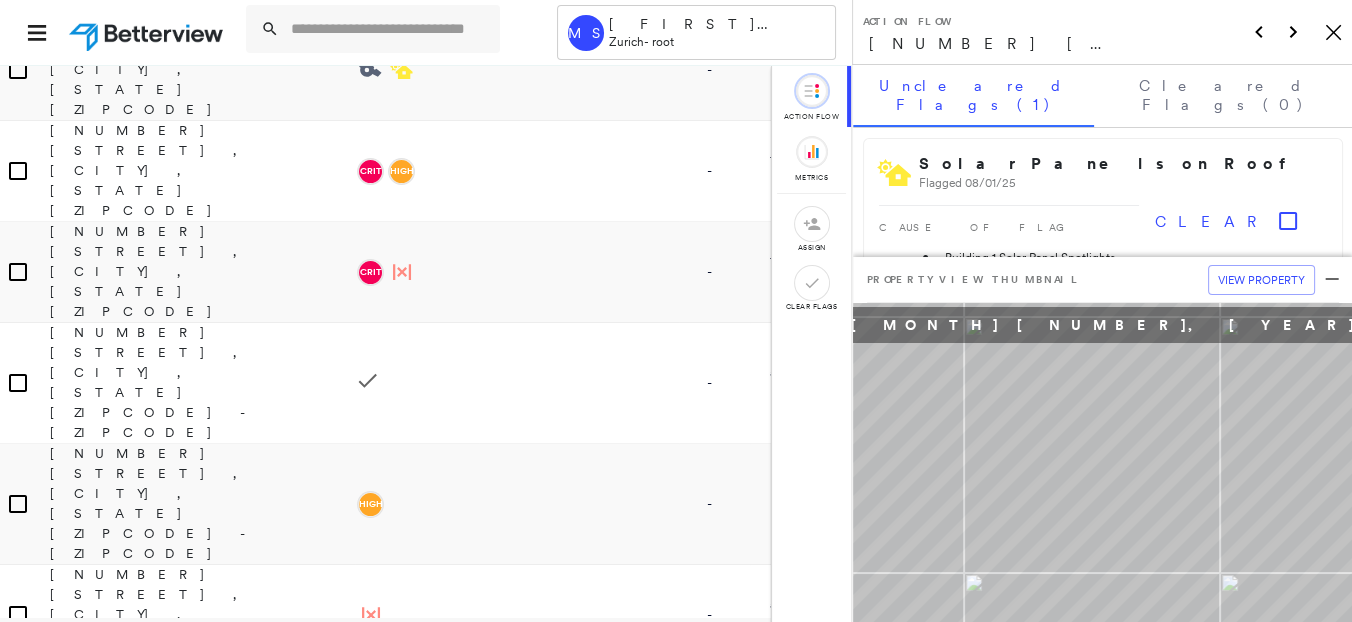 click on "13571 Illinois 133, Paris, IL 61944" at bounding box center [149, 2462] 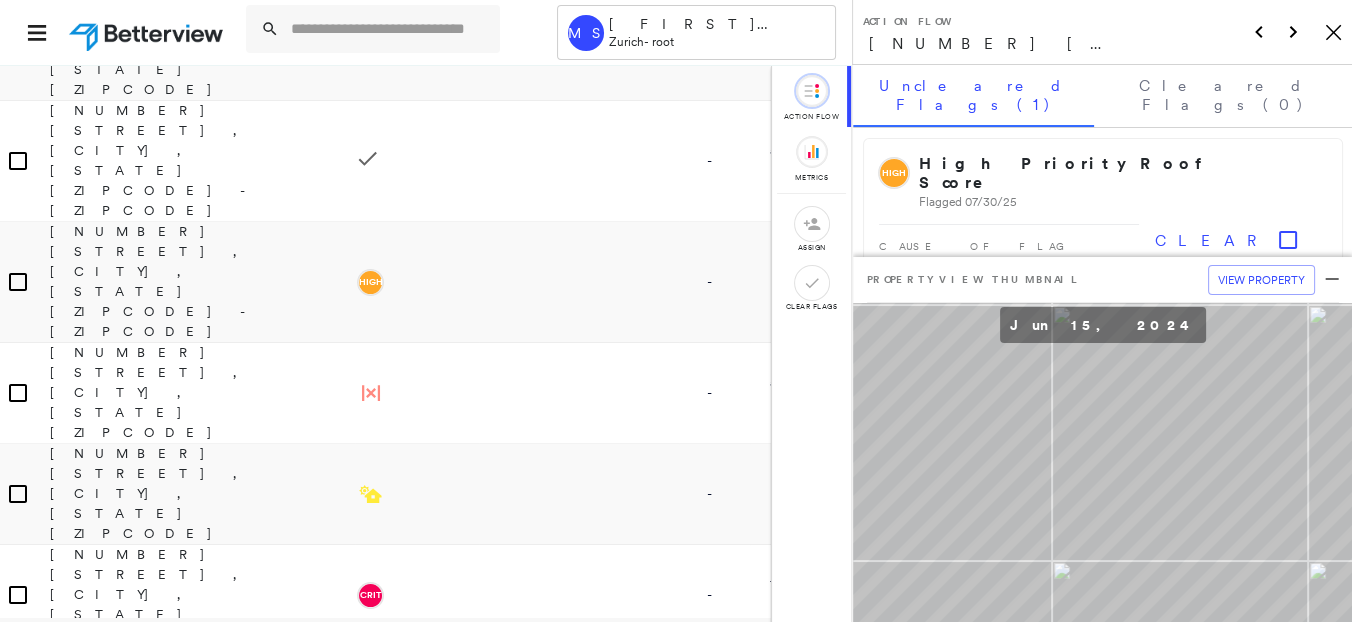 scroll, scrollTop: 1777, scrollLeft: 0, axis: vertical 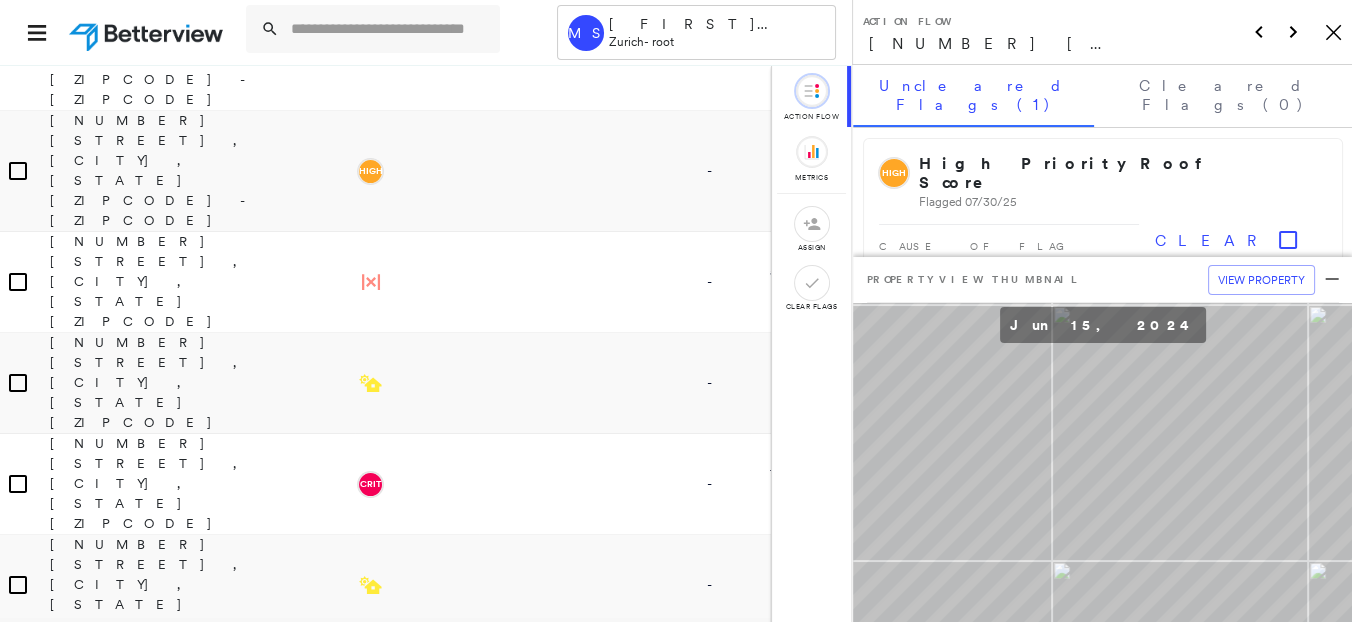 click on "802 Shurfine Drive, Ankeny, IA 50021" at bounding box center [149, 3048] 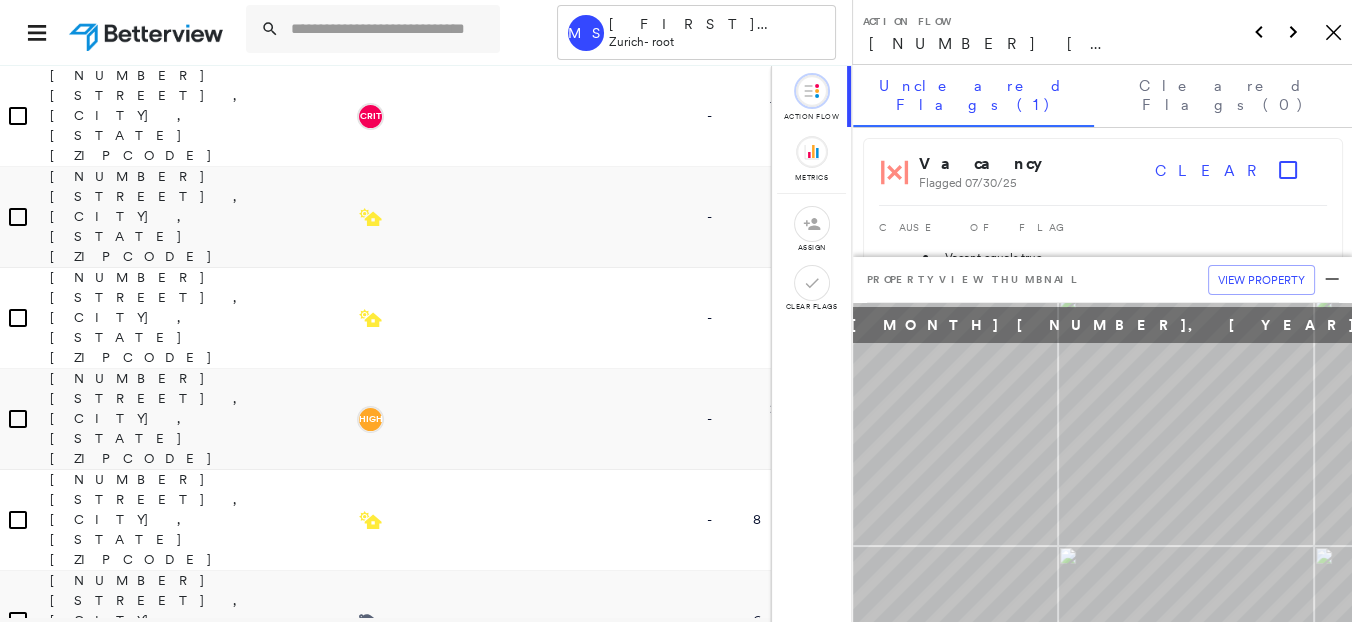 scroll, scrollTop: 2285, scrollLeft: 0, axis: vertical 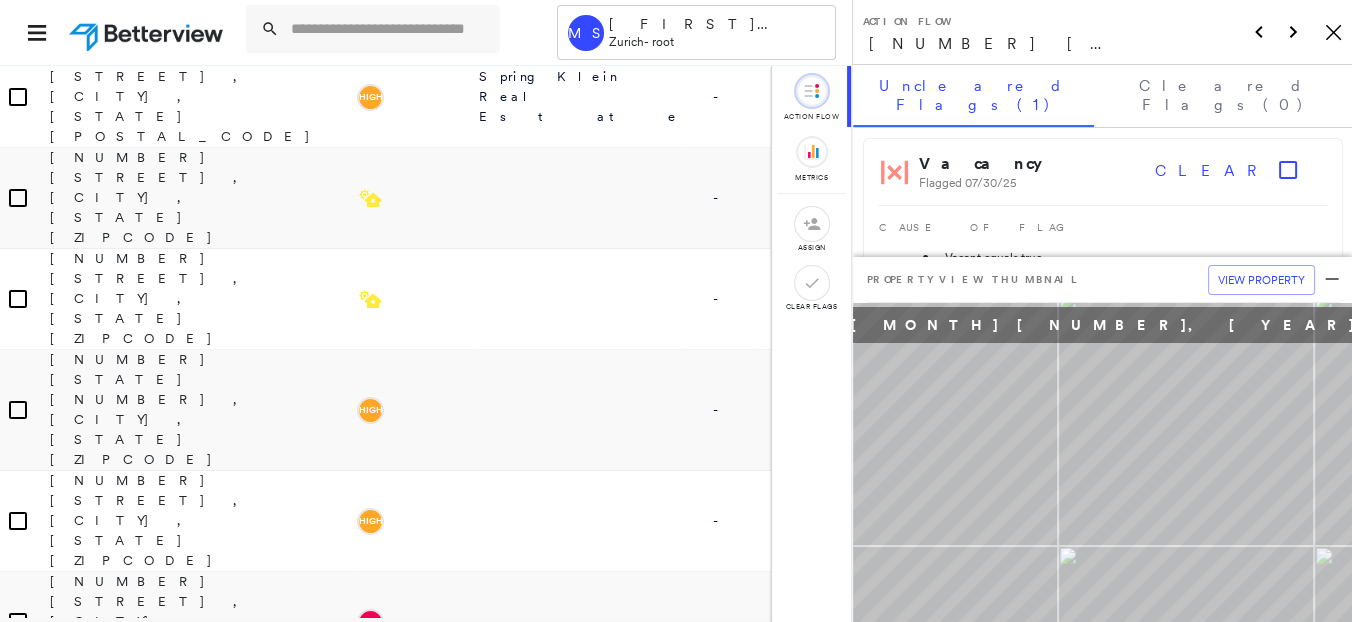 click on "3010 N Blackstock Rd, Spartanburg, SC 29301" at bounding box center (149, 4962) 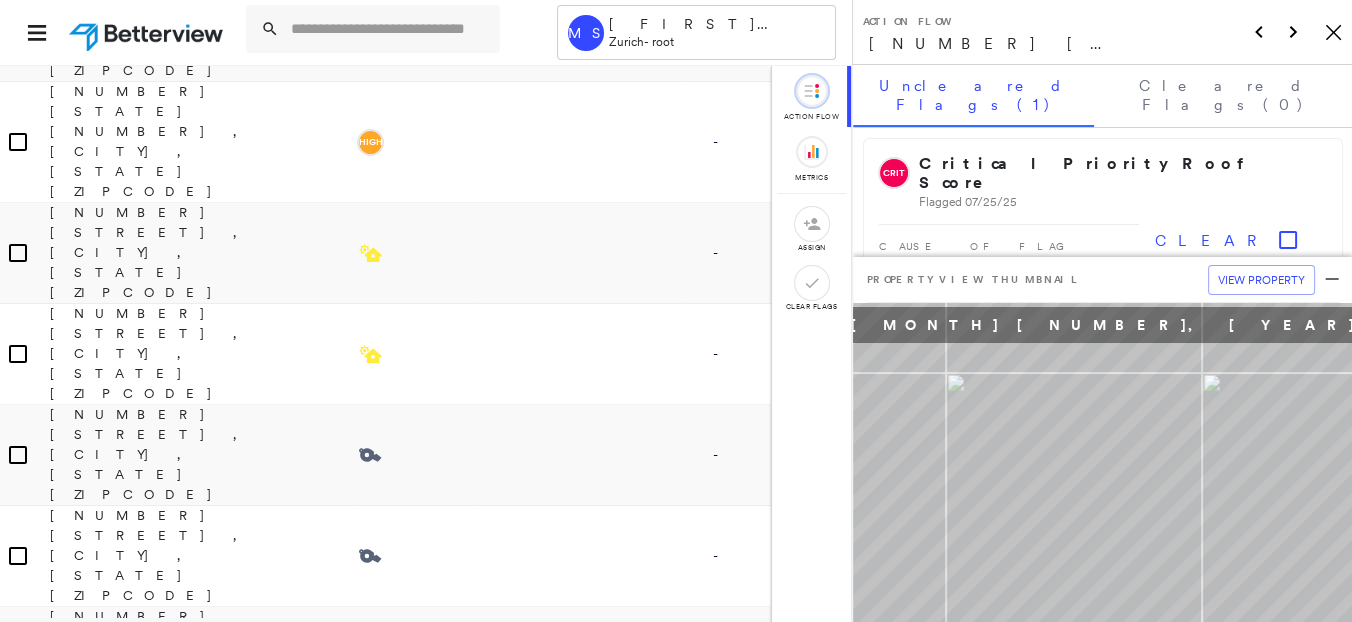 scroll, scrollTop: 3730, scrollLeft: 0, axis: vertical 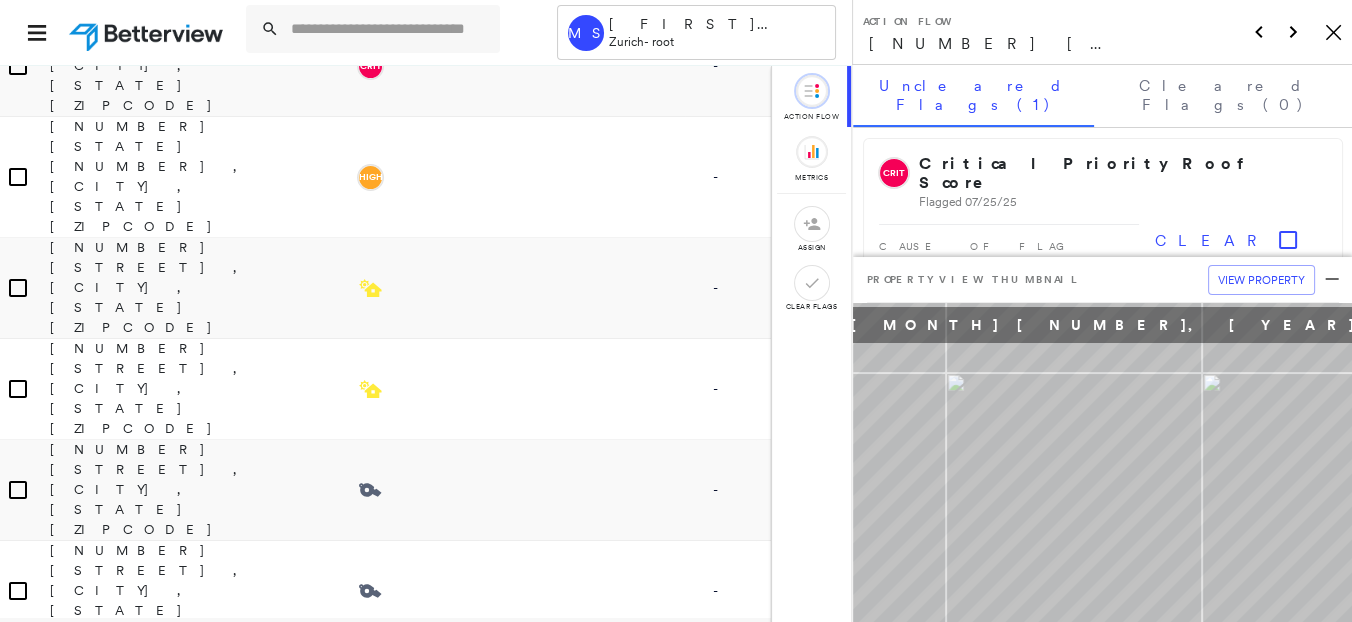 click on "1409 Little York Road, Houston, TX 77093" at bounding box center [149, 5537] 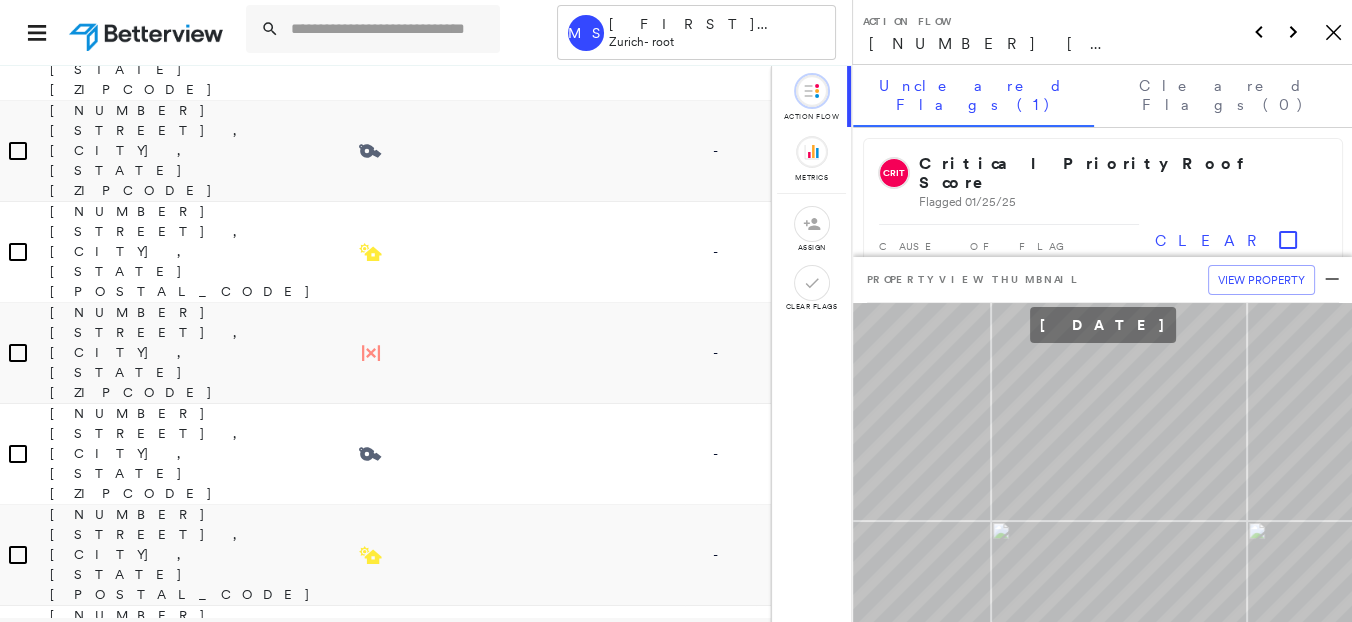 scroll, scrollTop: 4508, scrollLeft: 0, axis: vertical 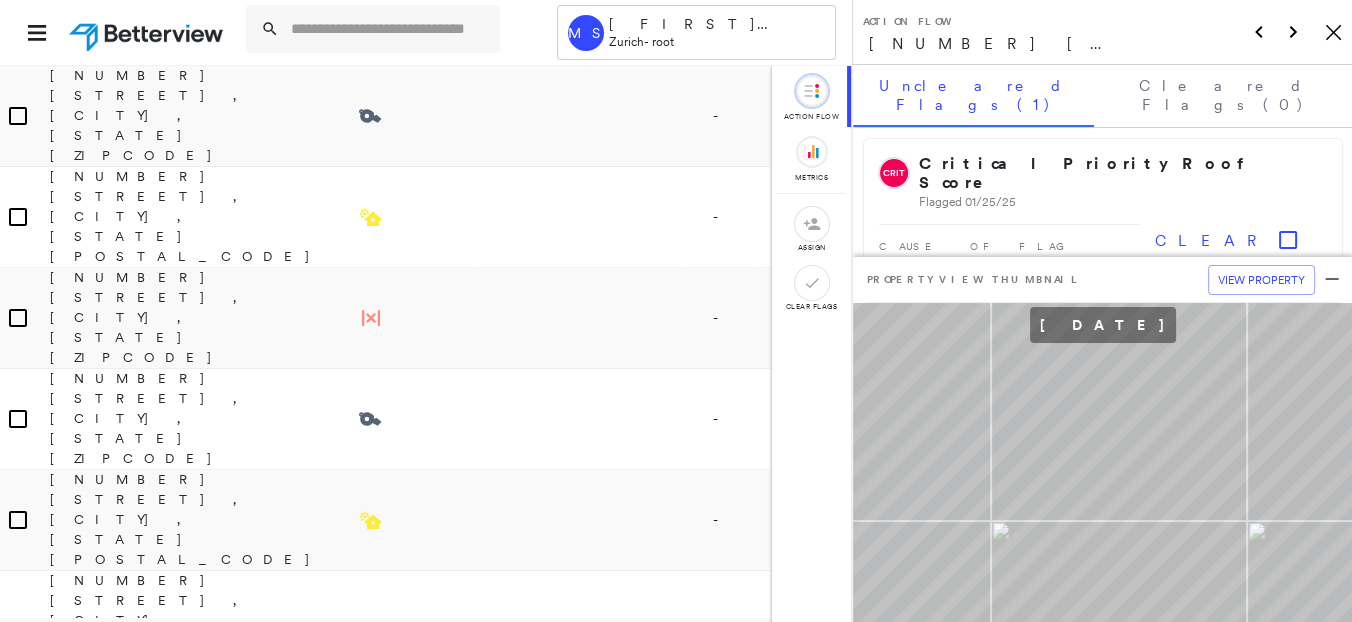 click on "1355 Tusculum Boulevard, Greeneville, TN 37745" at bounding box center (149, 7019) 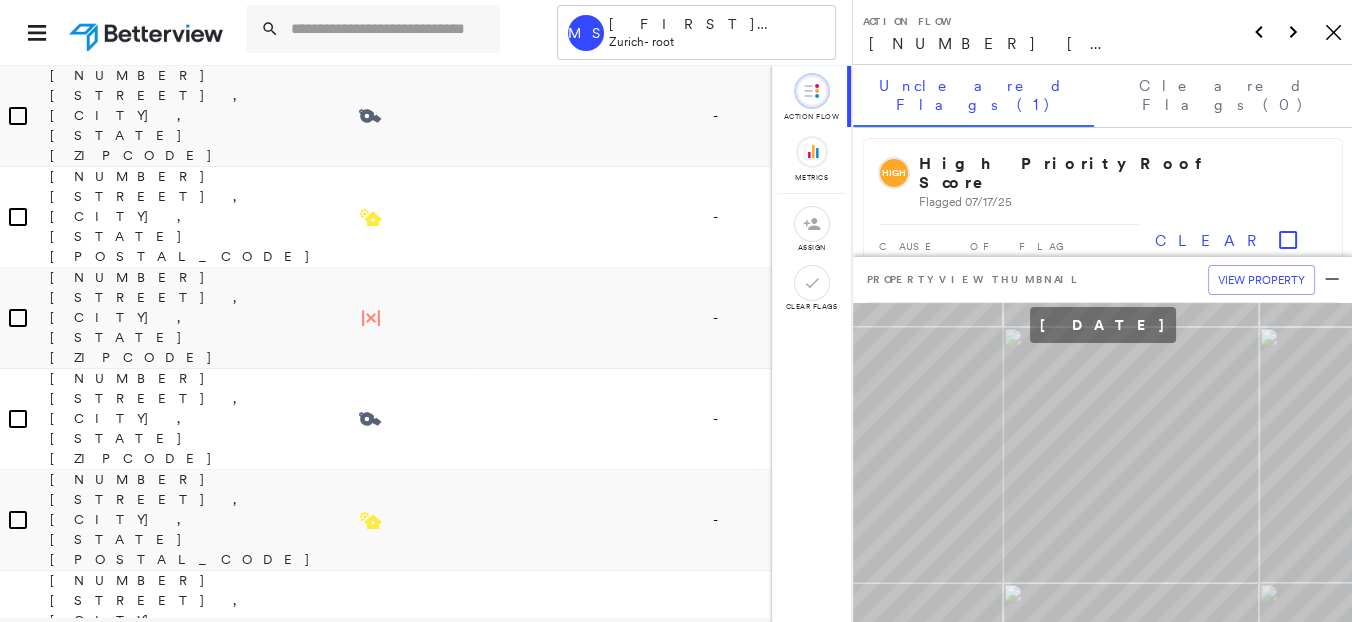 scroll, scrollTop: 4617, scrollLeft: 0, axis: vertical 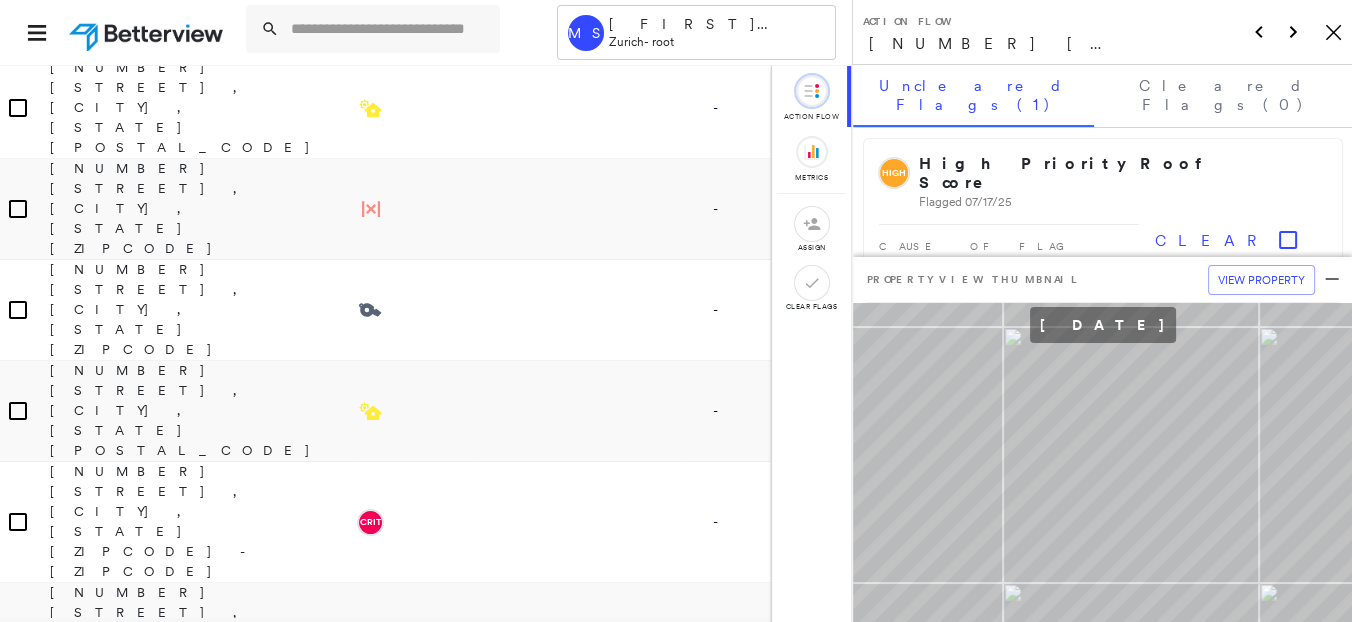 click on "1209 E Airline Rd, Victoria, TX 77901" at bounding box center [149, 7011] 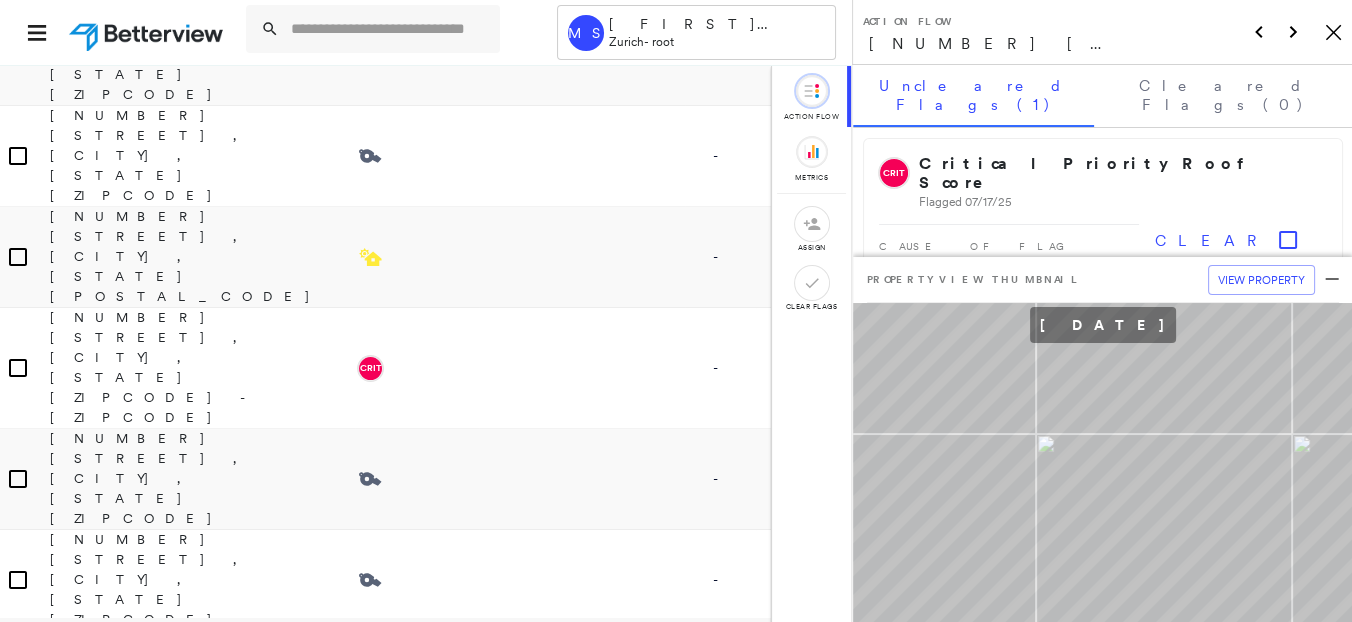scroll, scrollTop: 4951, scrollLeft: 0, axis: vertical 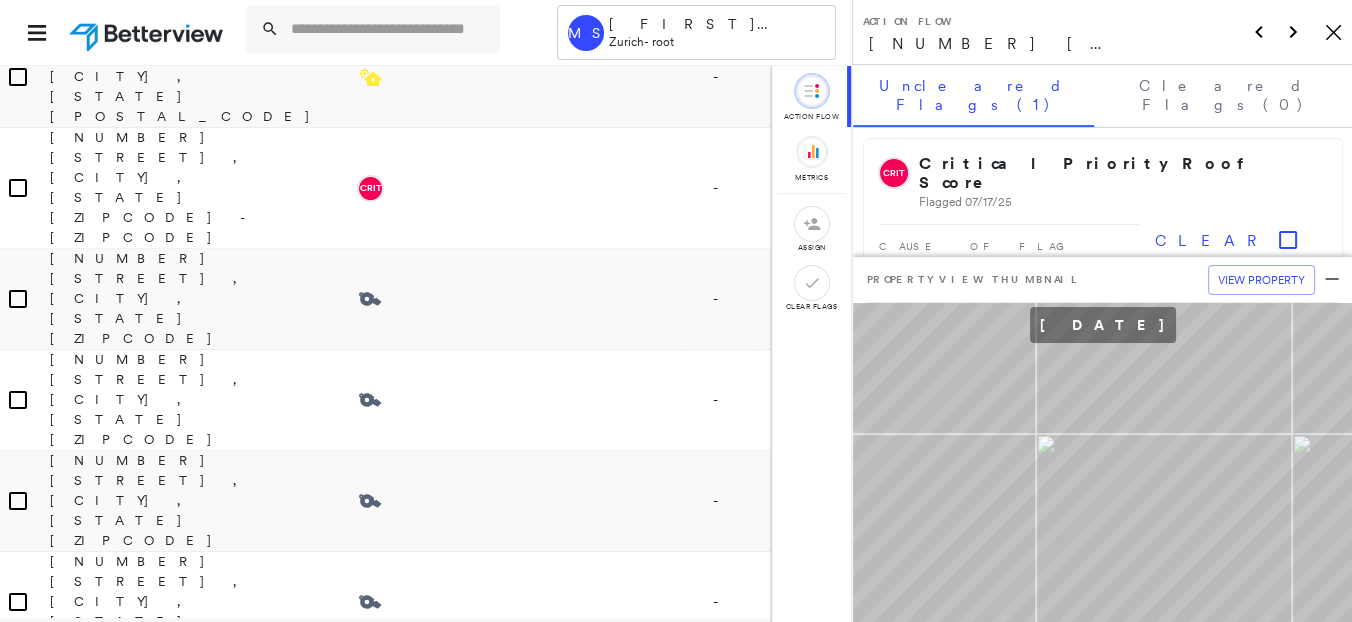 click on "2601 Southeast Loop 289, Lubbock, TX 79404-6901" at bounding box center [153, 7717] 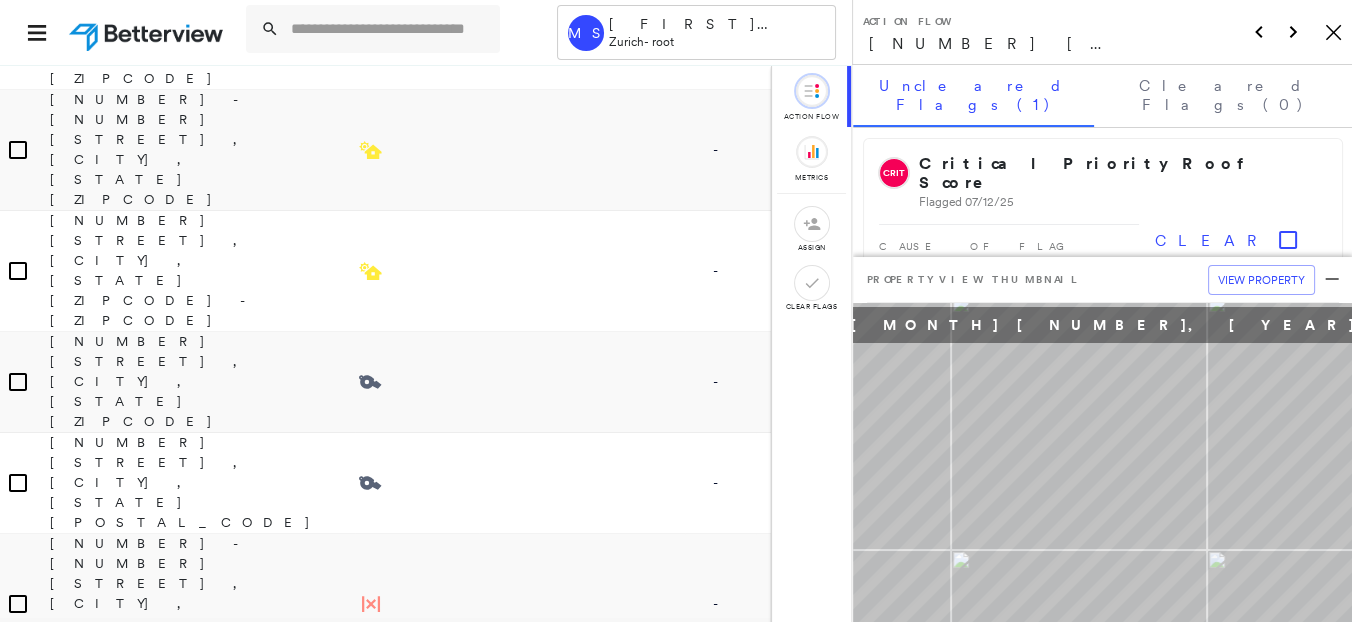 scroll, scrollTop: 6062, scrollLeft: 0, axis: vertical 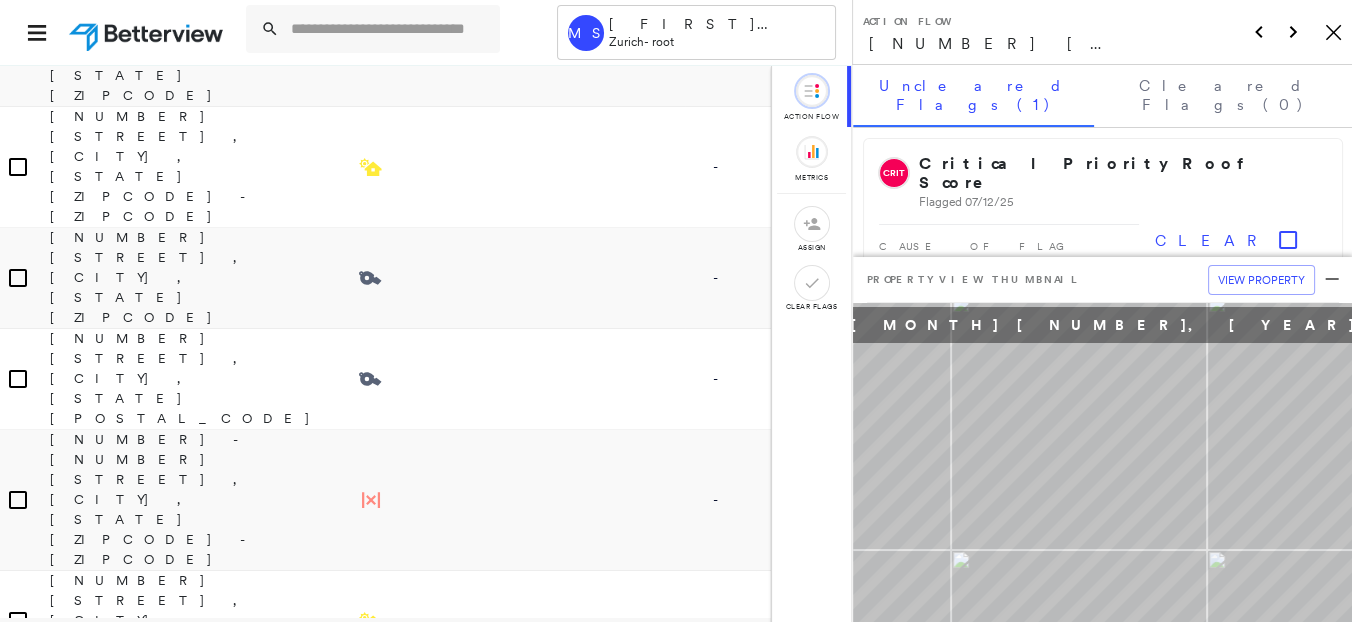click on "723 North Denver Avenue, Hastings, NE 68901" at bounding box center [149, 8898] 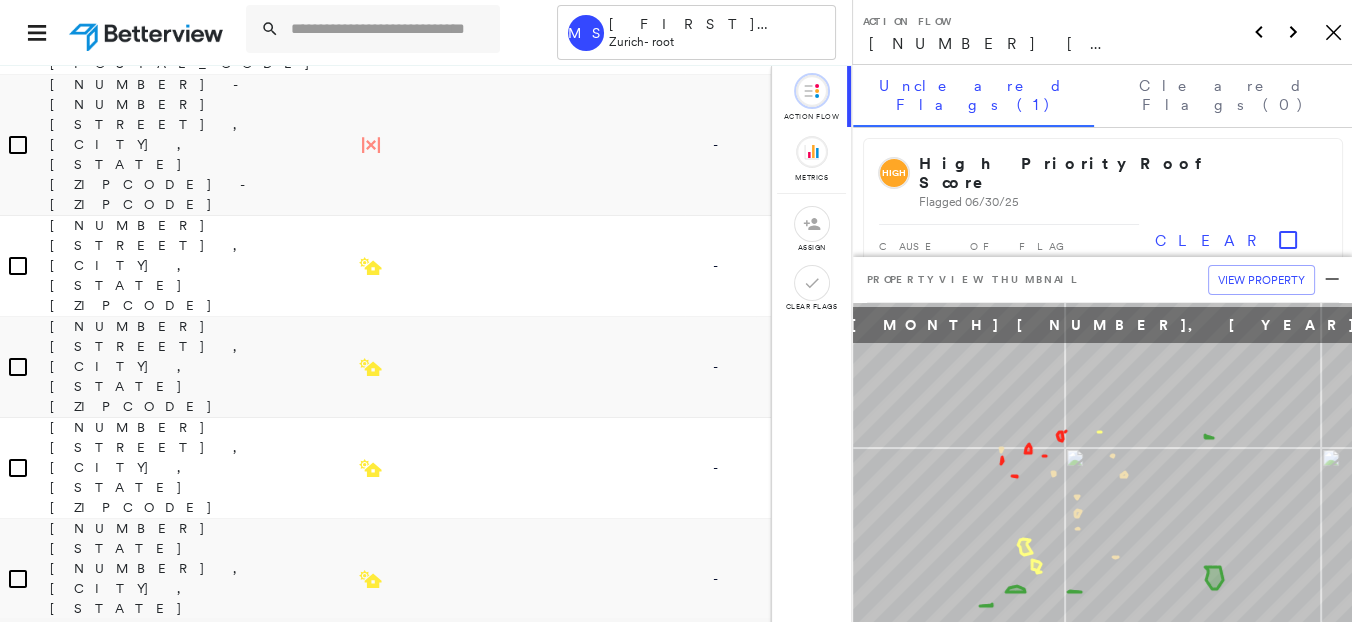 scroll, scrollTop: 6506, scrollLeft: 0, axis: vertical 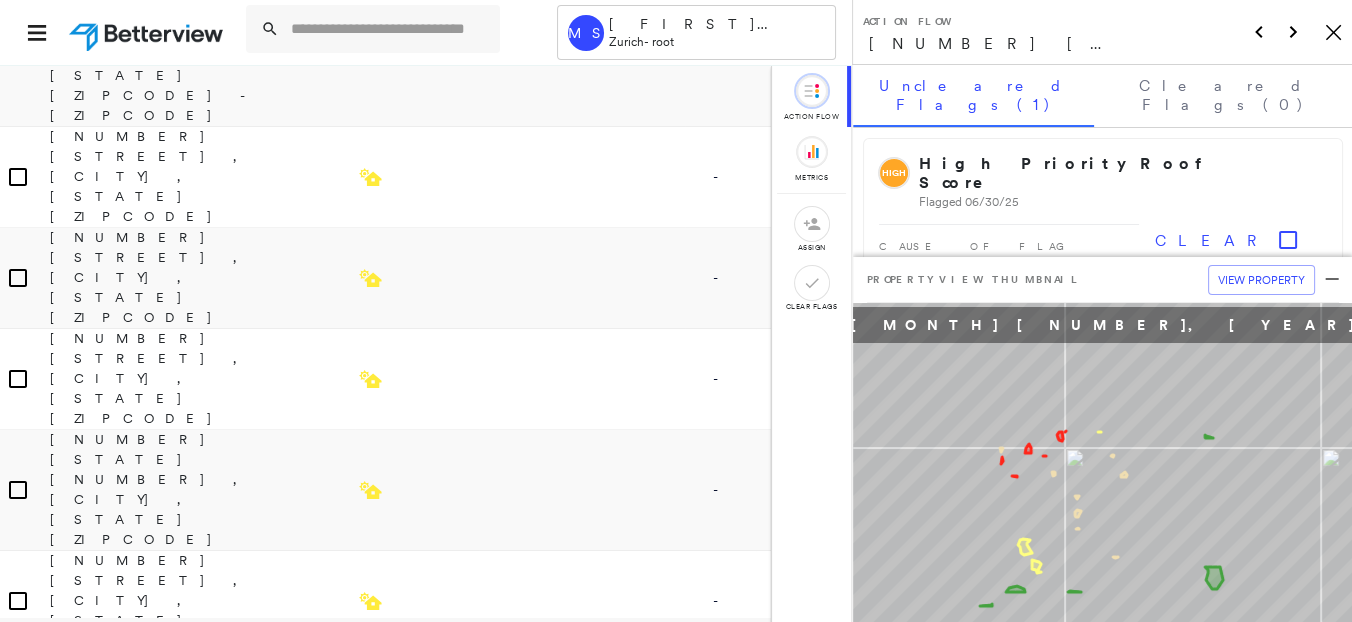 click on "6768 W Greenfield Ave, West Allis, WI 53214" at bounding box center [149, 9787] 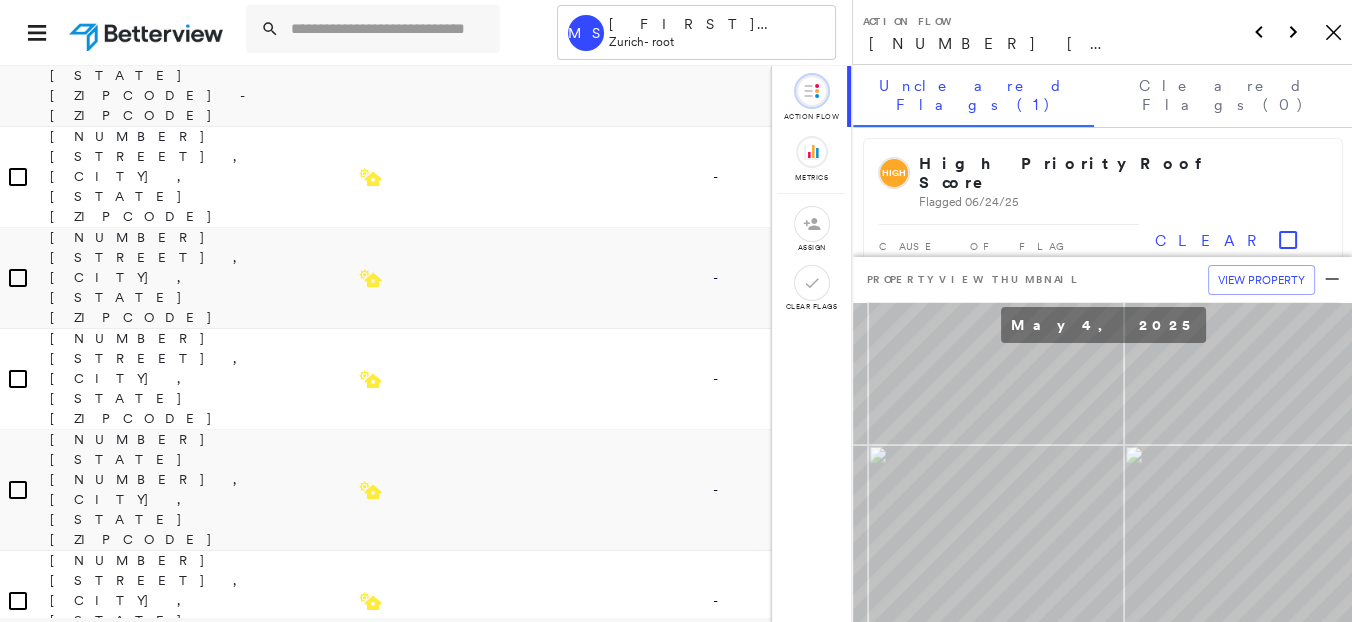 scroll, scrollTop: 6840, scrollLeft: 0, axis: vertical 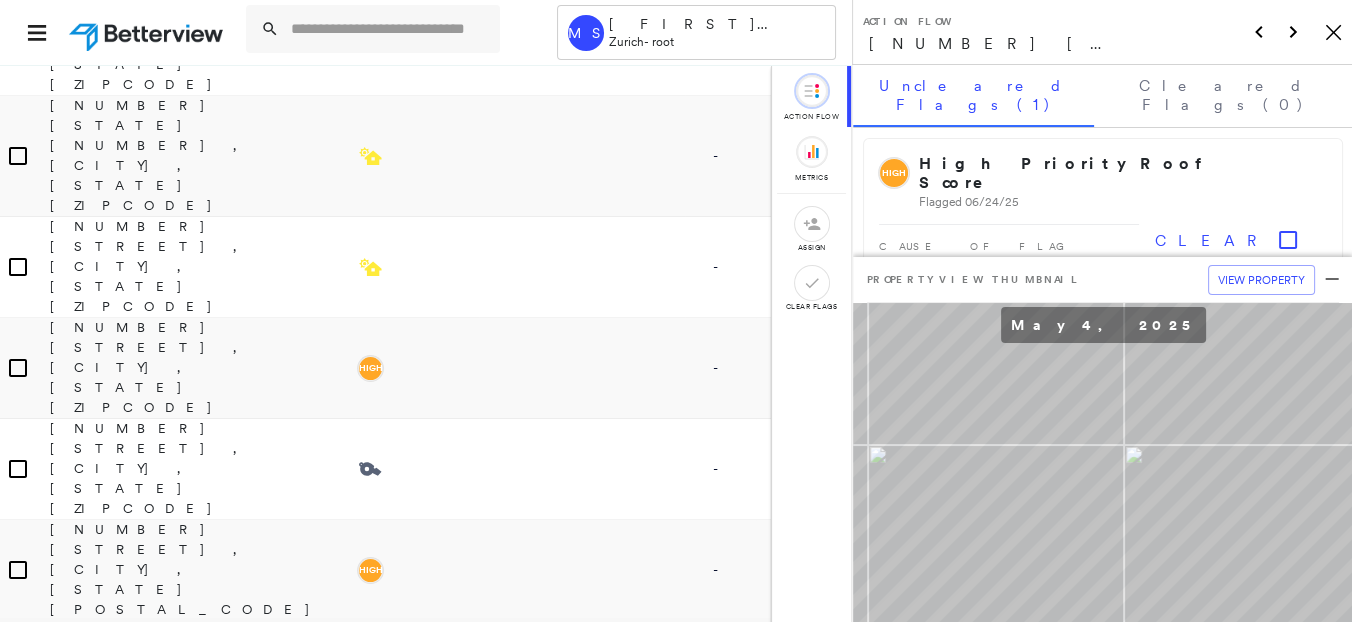 click on "5001 Southwest Avenue, St. Louis, MO 63110-3427" at bounding box center [153, 9988] 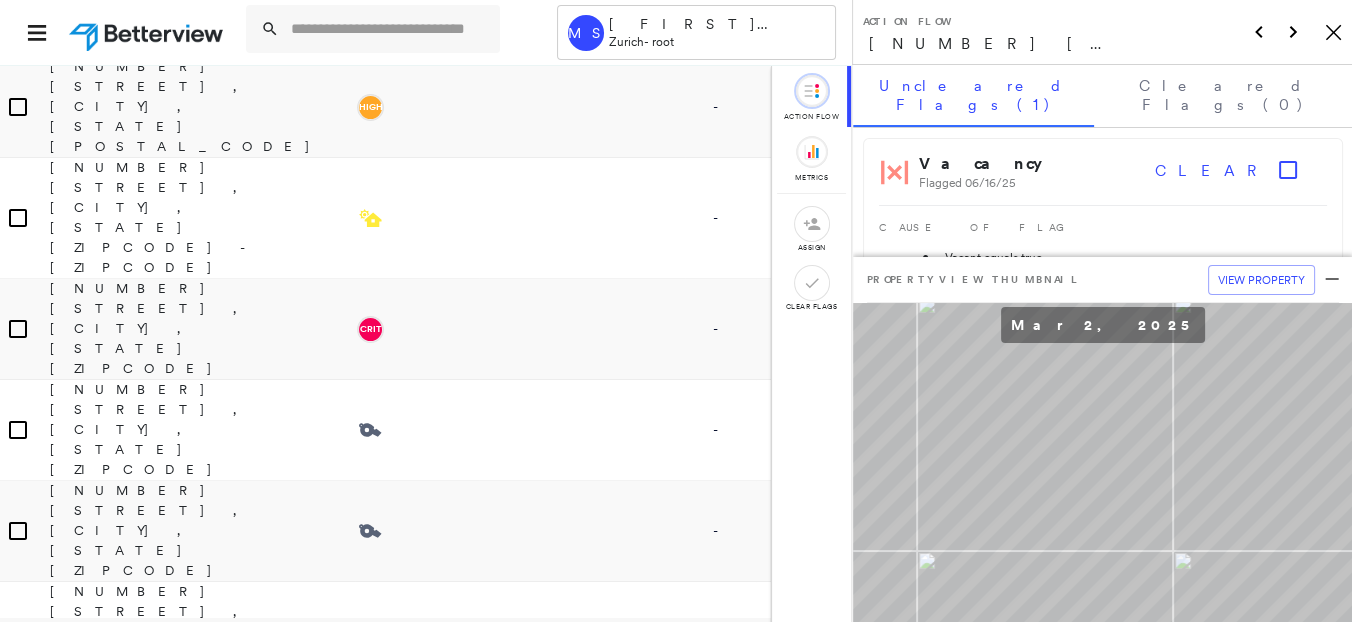 scroll, scrollTop: 7414, scrollLeft: 0, axis: vertical 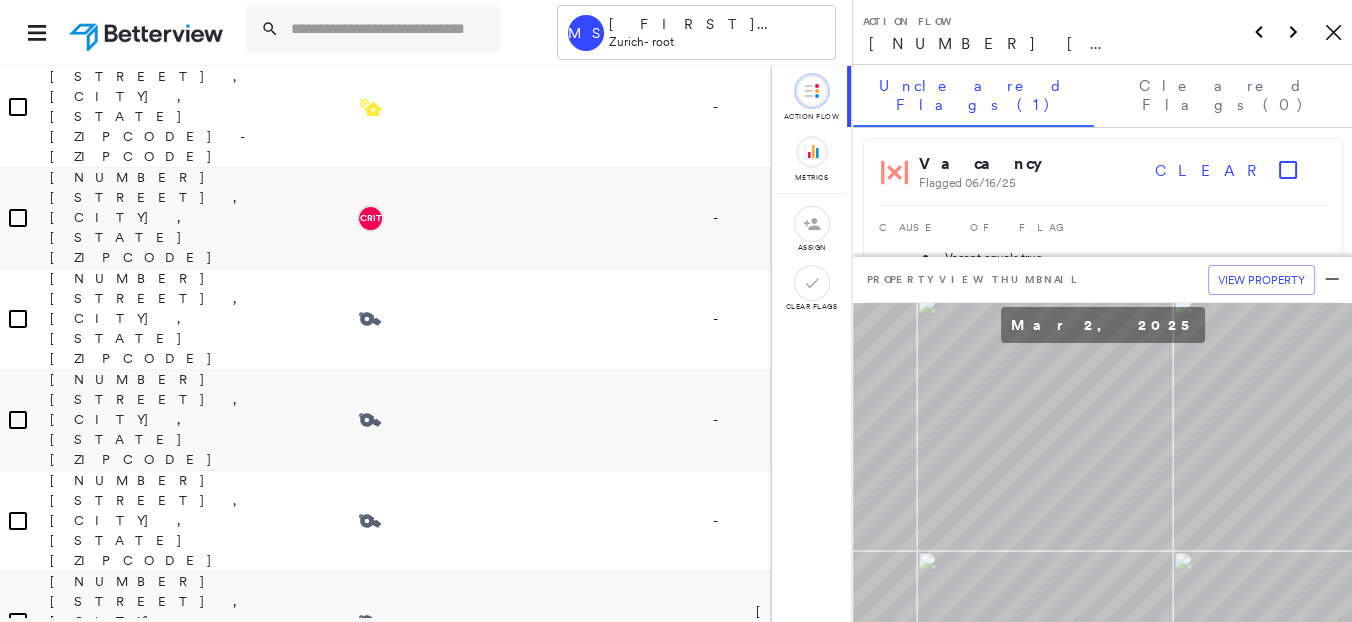 click on "4436 NW 50th St, Oklahoma City, OK 73112" at bounding box center [149, 10757] 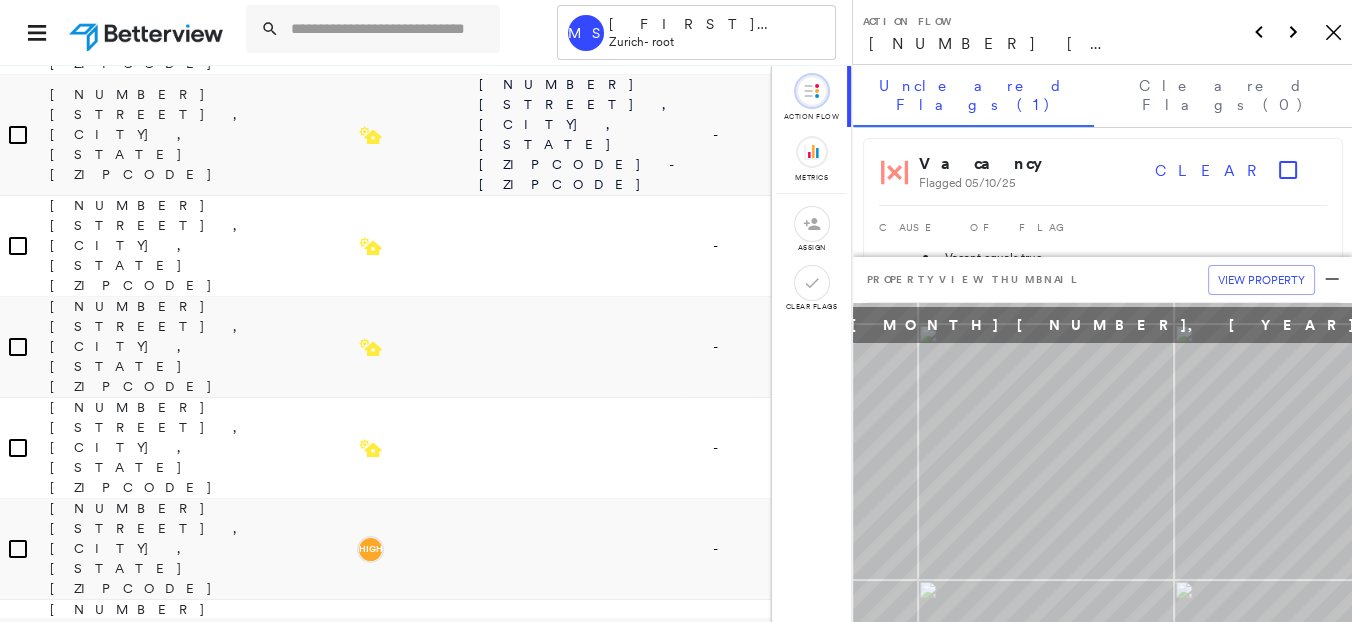 scroll, scrollTop: 8637, scrollLeft: 0, axis: vertical 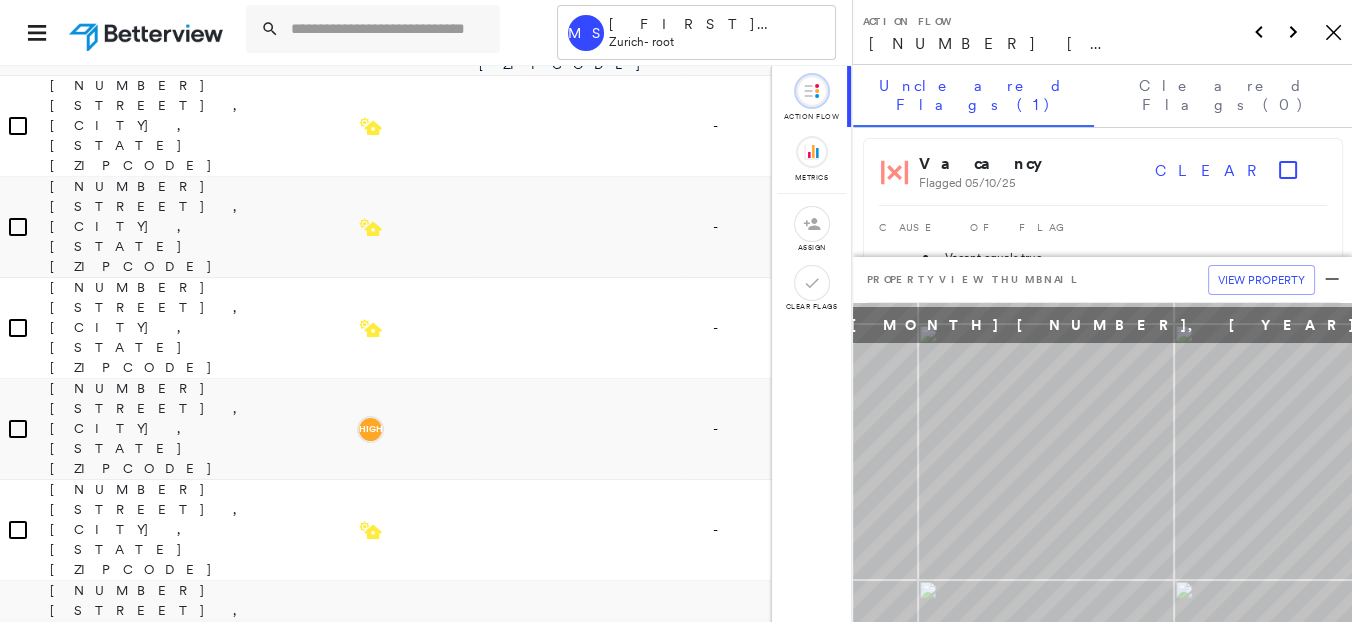 click on "8771 South Lewis Avenue, Tulsa, OK 74137" at bounding box center (149, 12905) 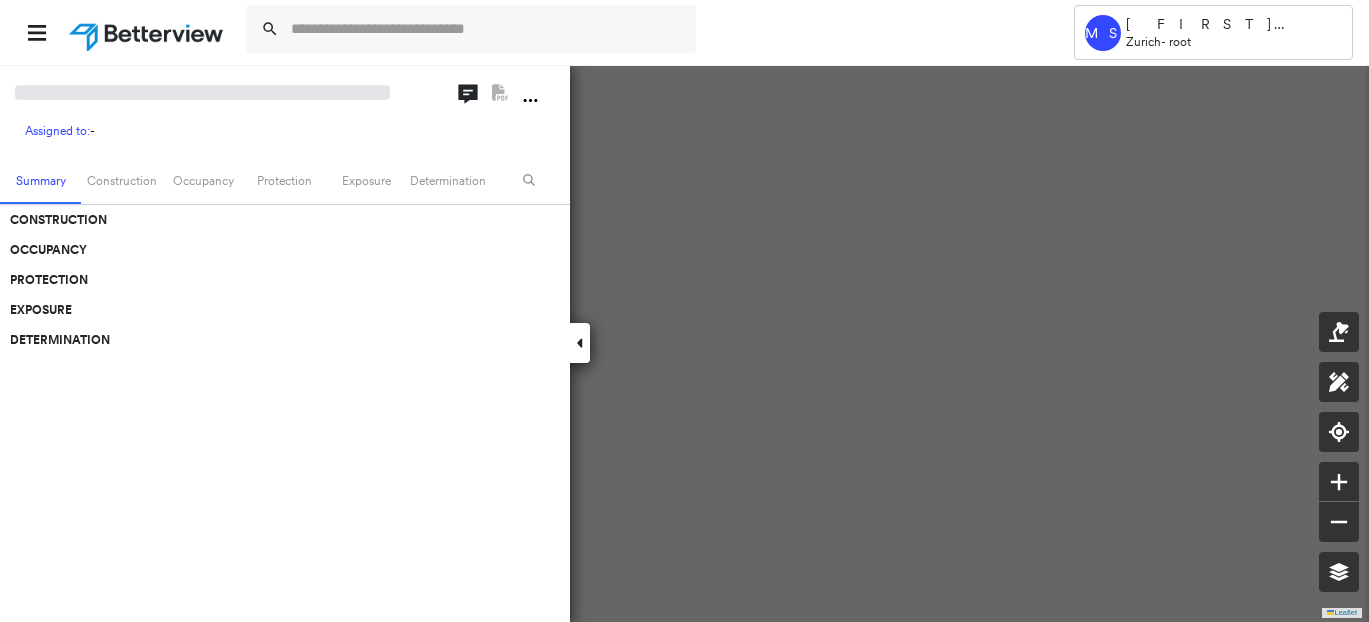 scroll, scrollTop: 0, scrollLeft: 0, axis: both 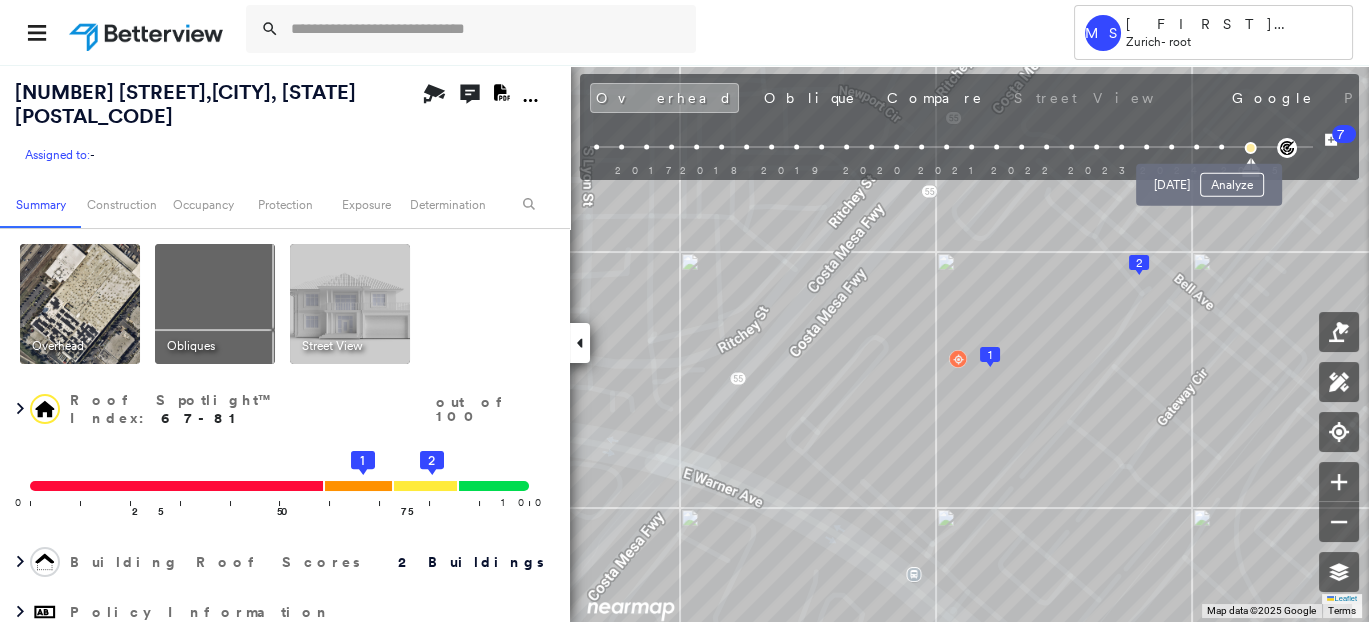 click at bounding box center [1221, 147] 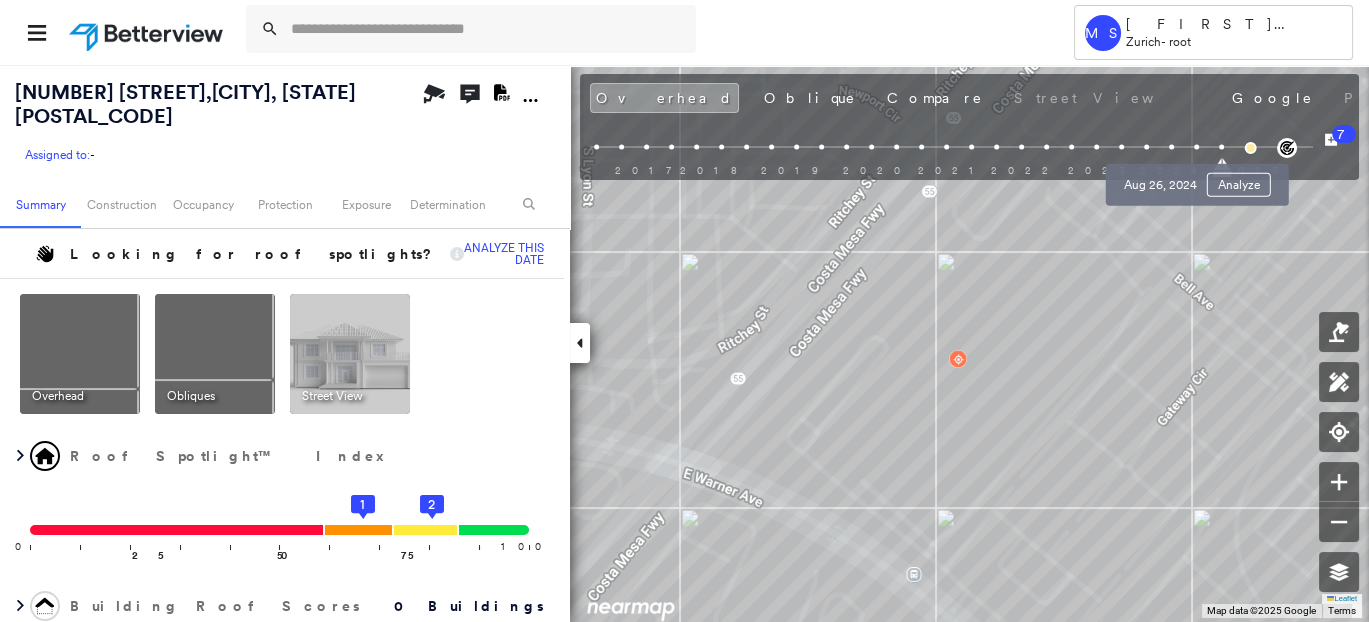 click at bounding box center (1196, 147) 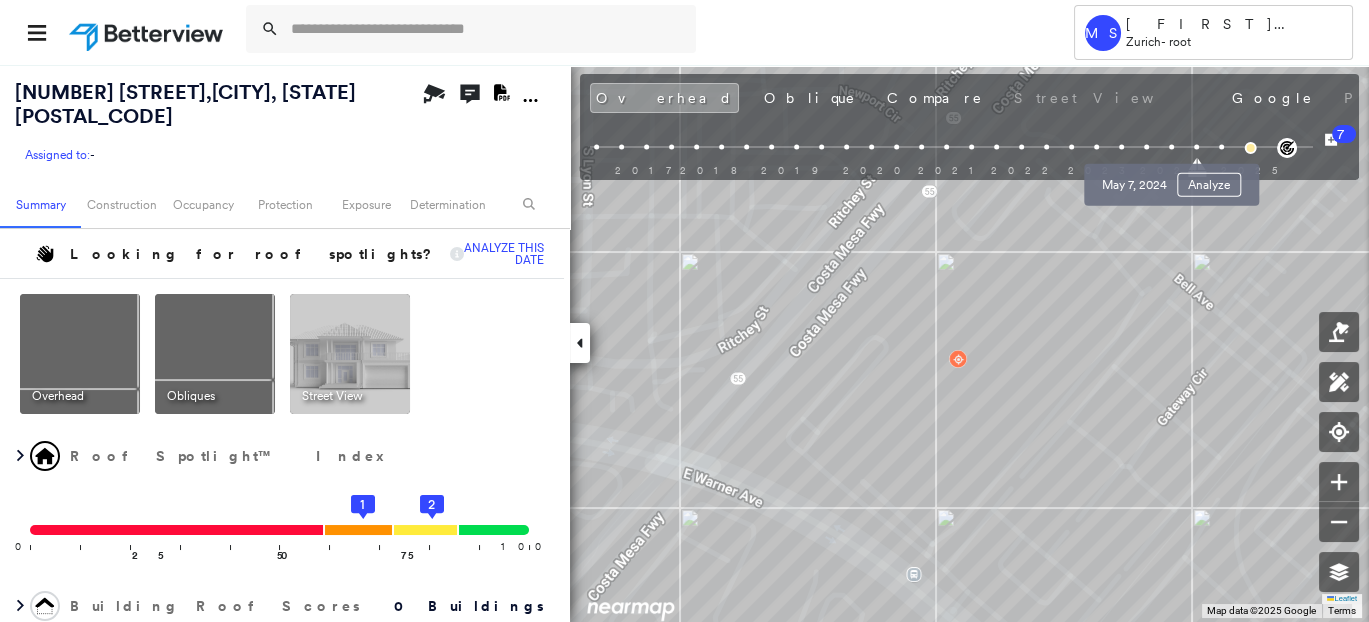 click at bounding box center [1171, 147] 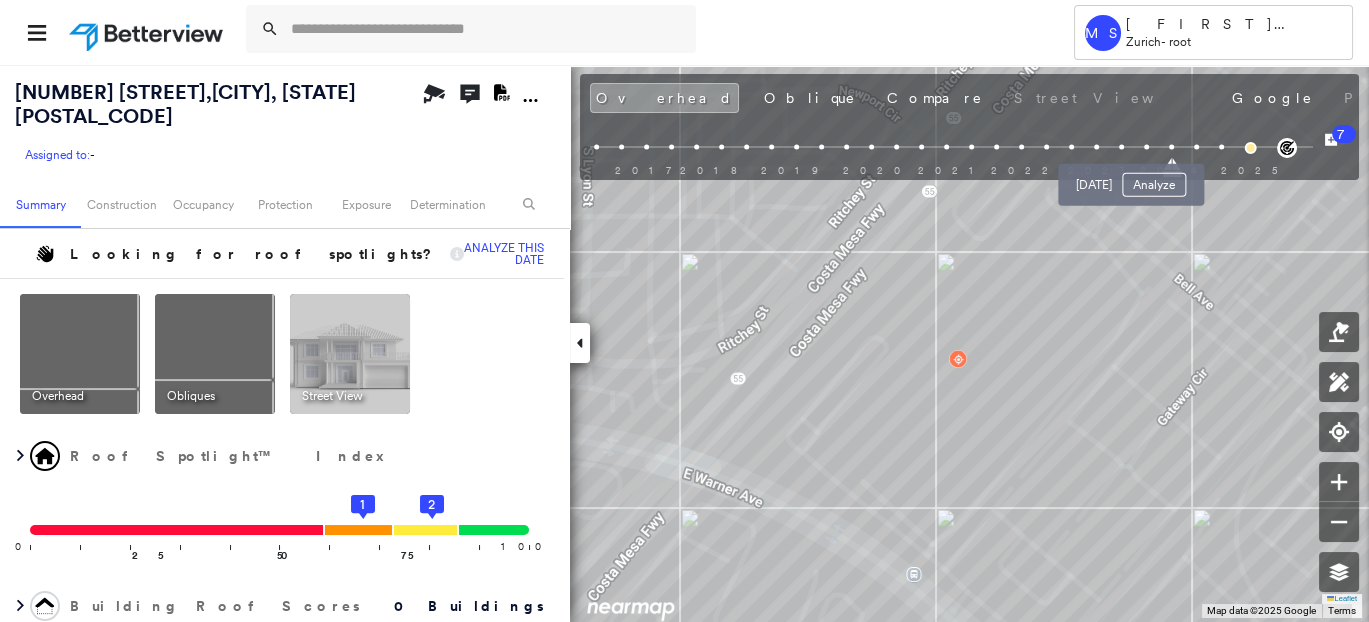 click at bounding box center [1146, 147] 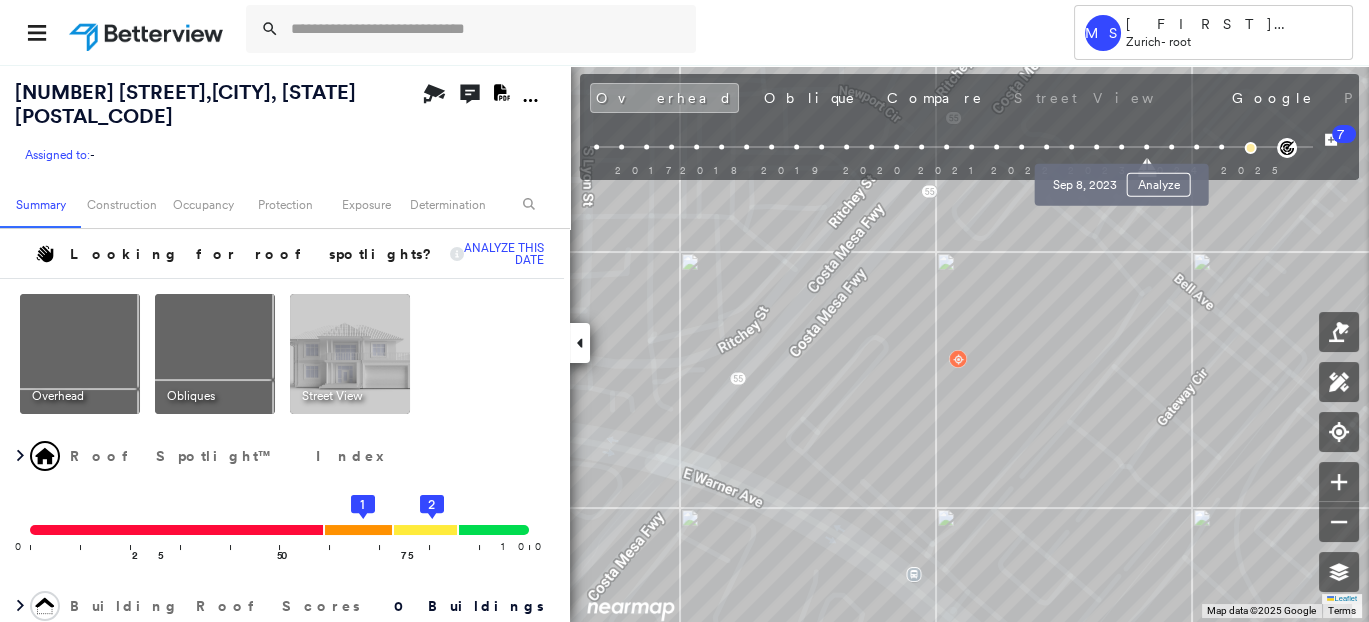 click at bounding box center [1121, 147] 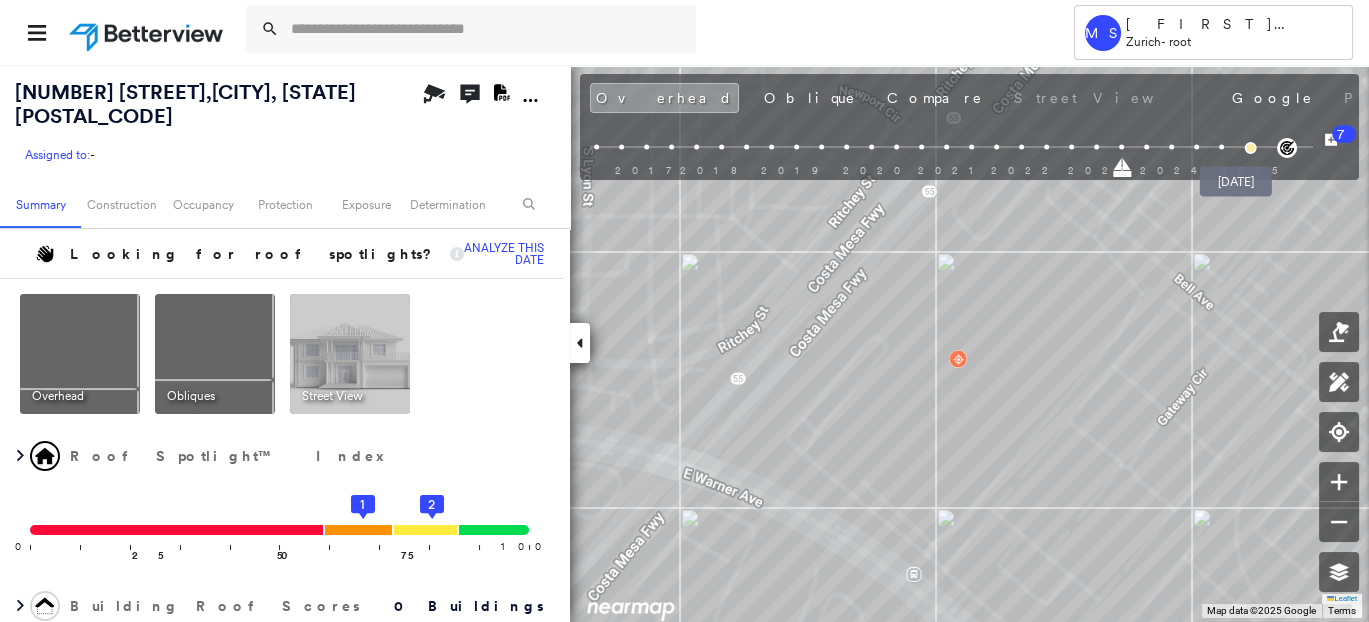 click at bounding box center (1250, 148) 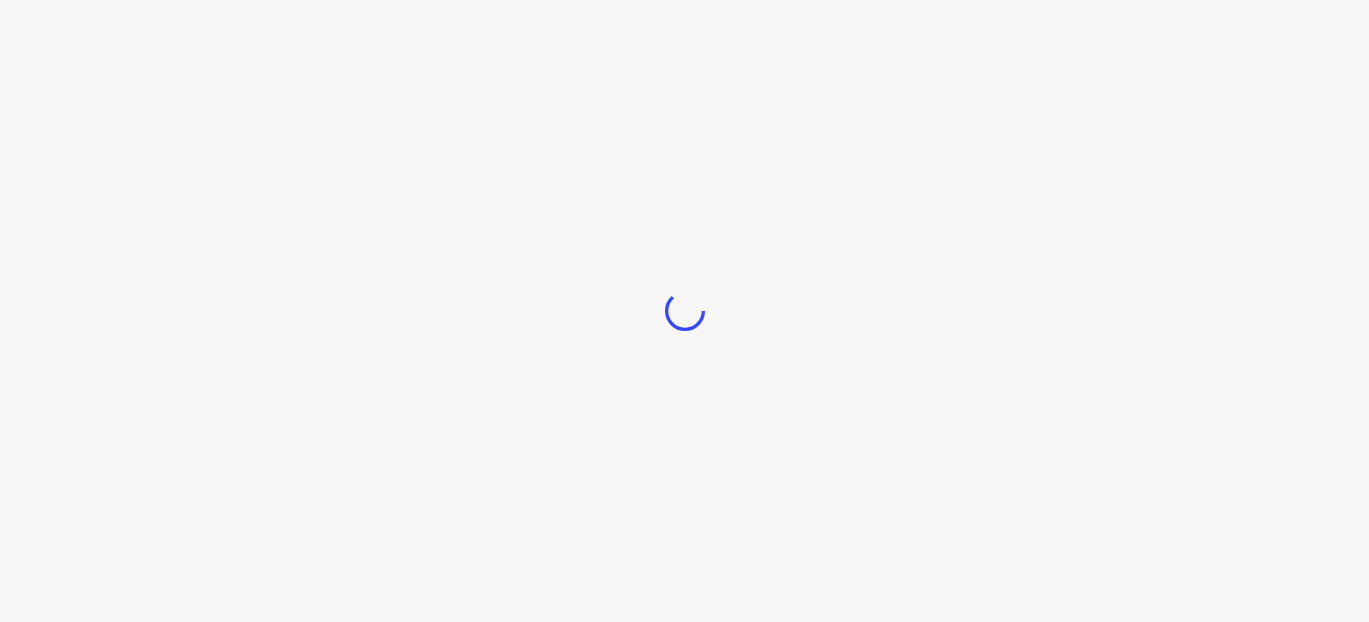 scroll, scrollTop: 0, scrollLeft: 0, axis: both 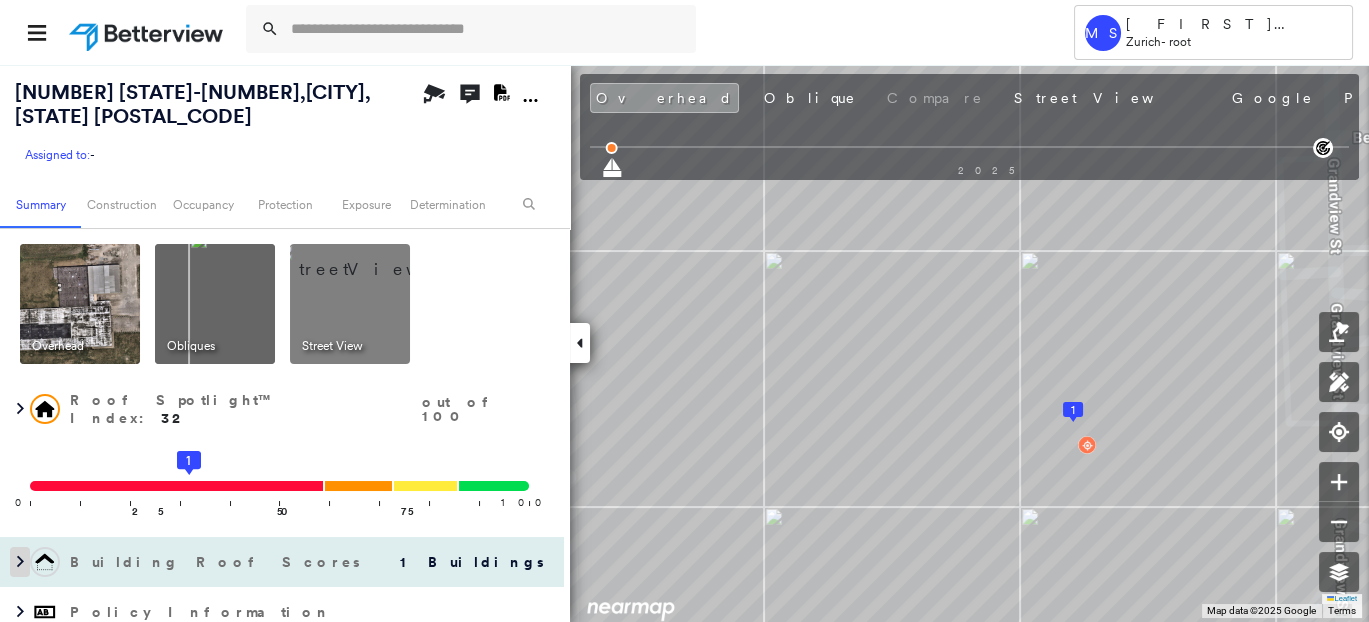 click 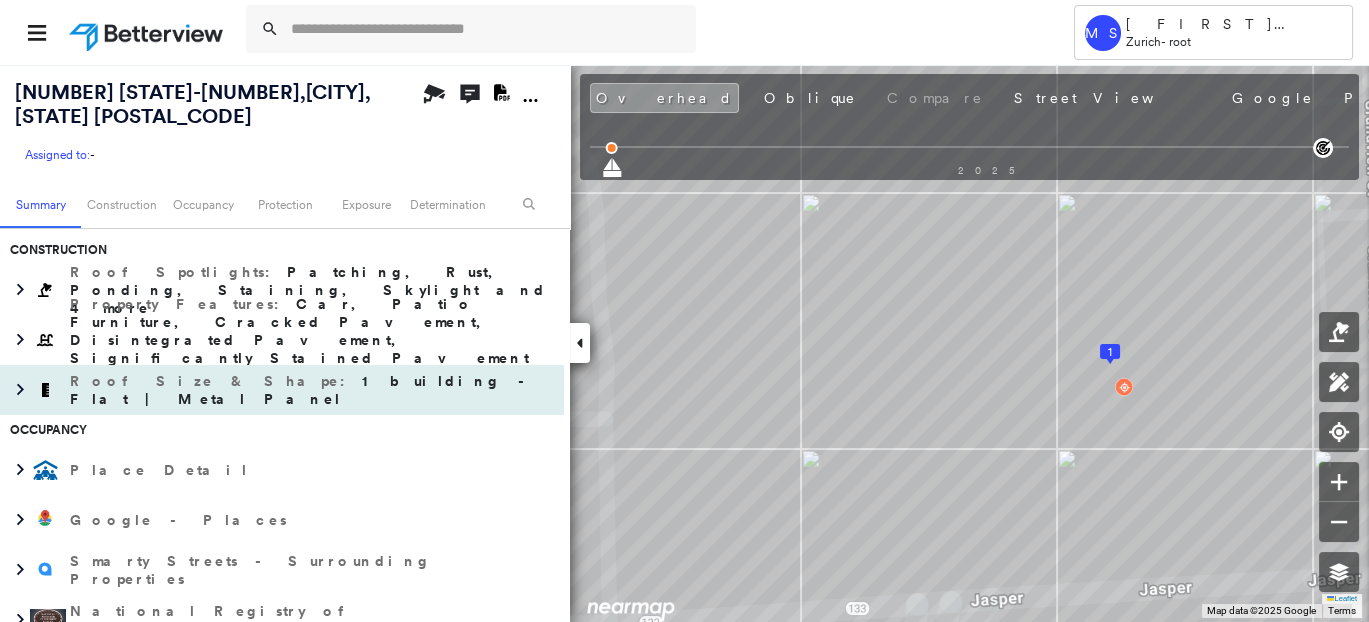 scroll, scrollTop: 666, scrollLeft: 0, axis: vertical 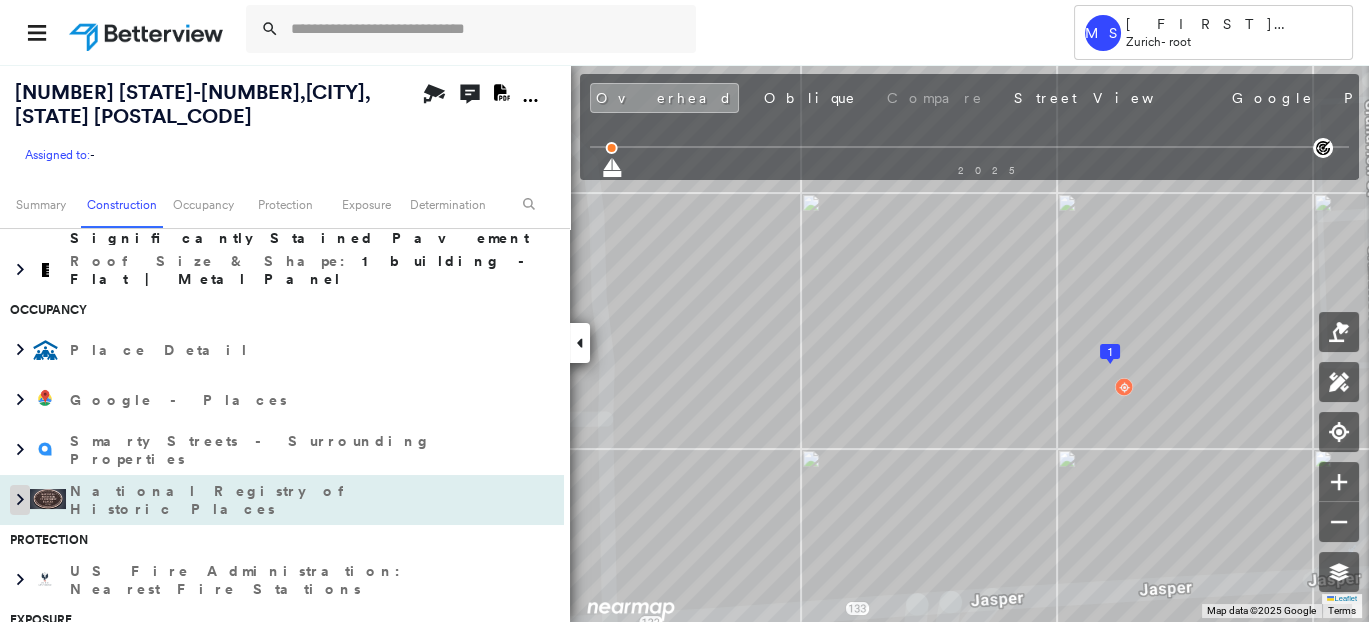 click 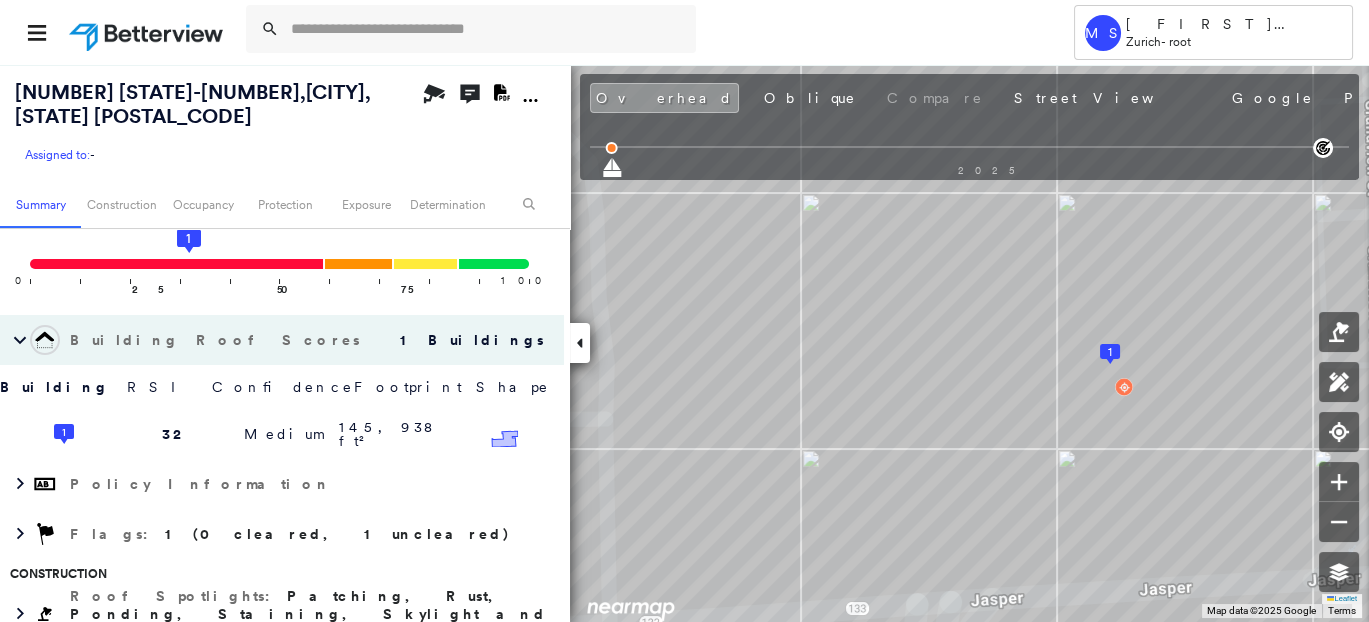 scroll, scrollTop: 0, scrollLeft: 0, axis: both 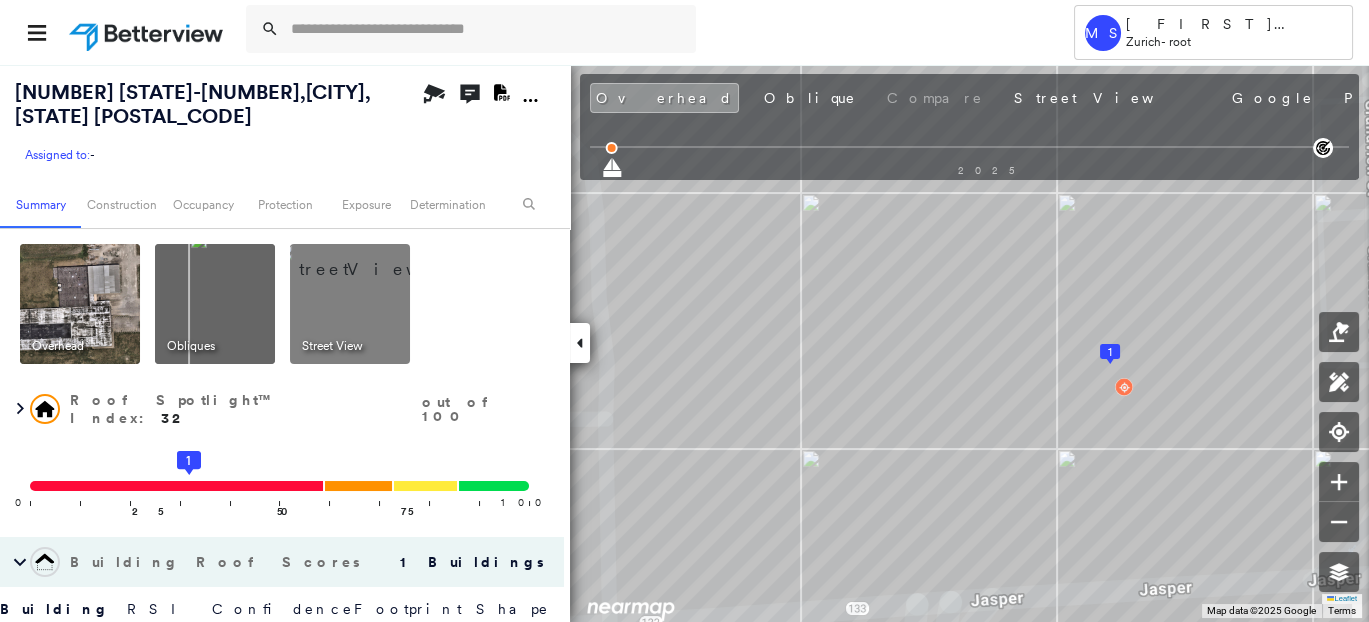 click at bounding box center (374, 259) 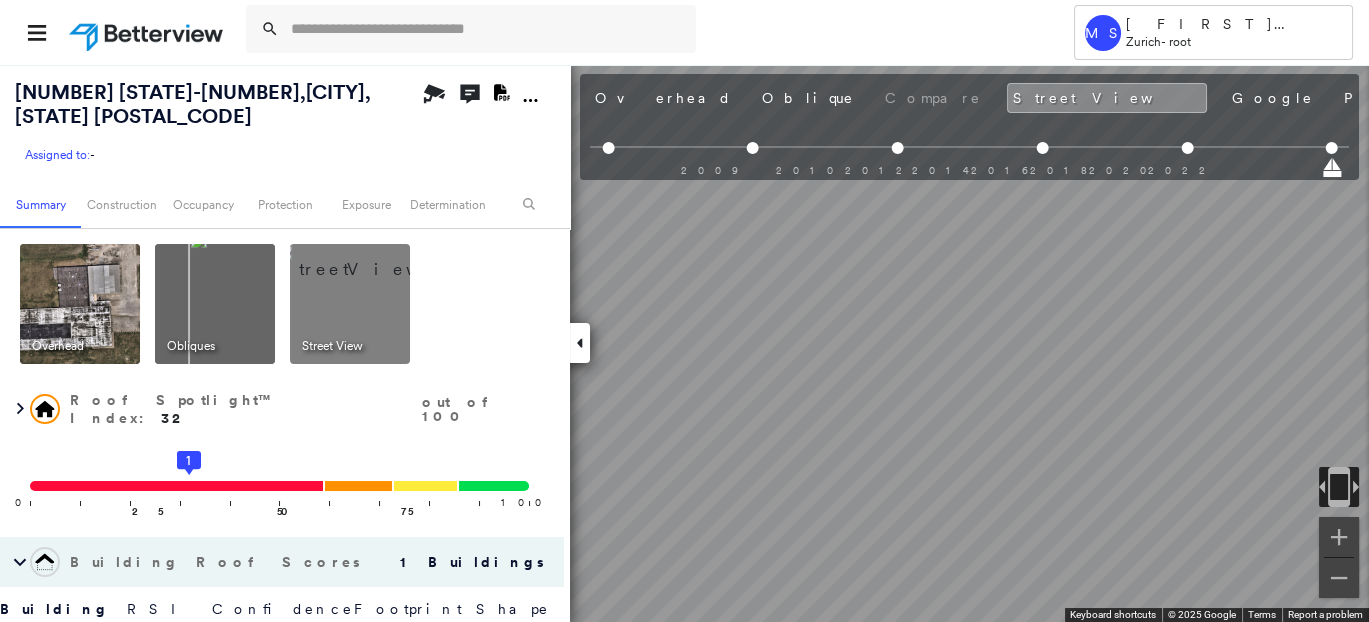 scroll, scrollTop: 0, scrollLeft: 228, axis: horizontal 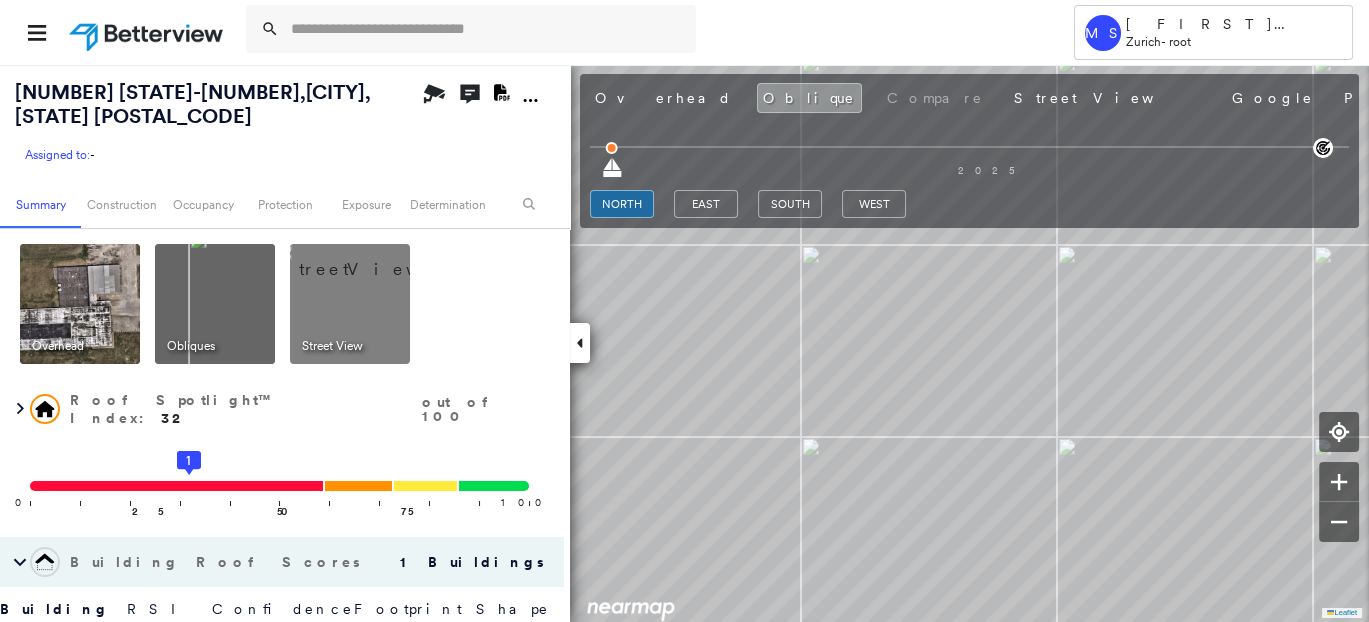 click at bounding box center (80, 304) 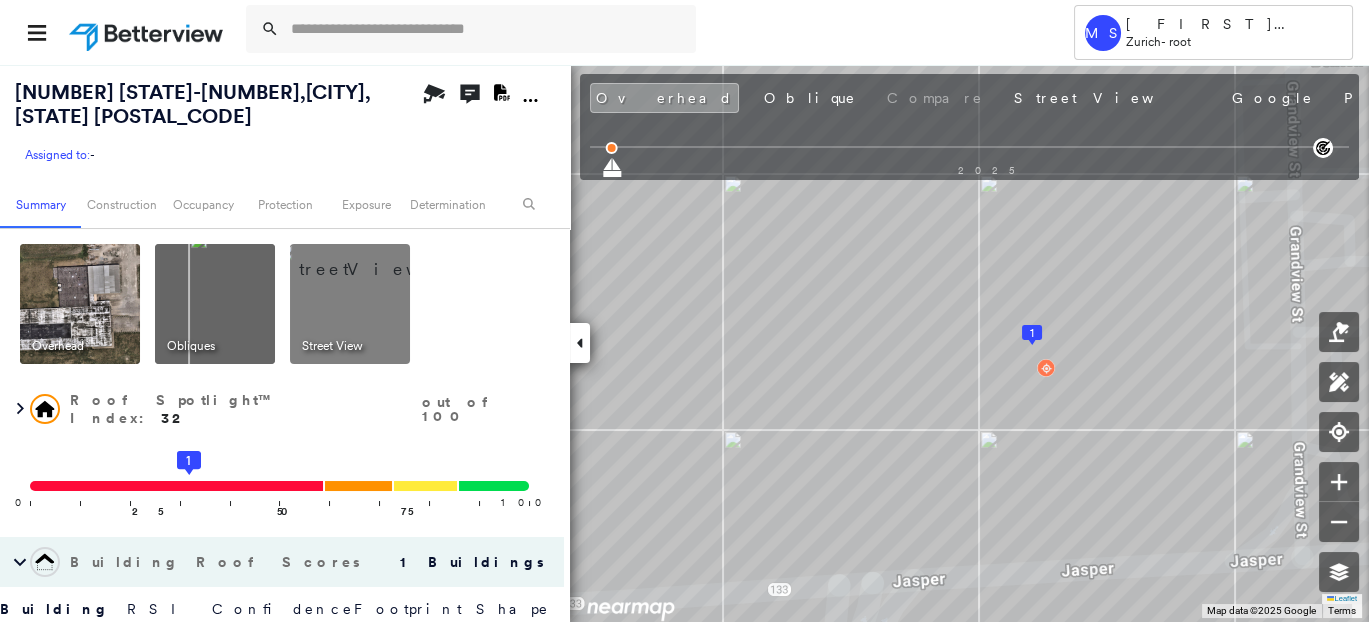 click at bounding box center [374, 259] 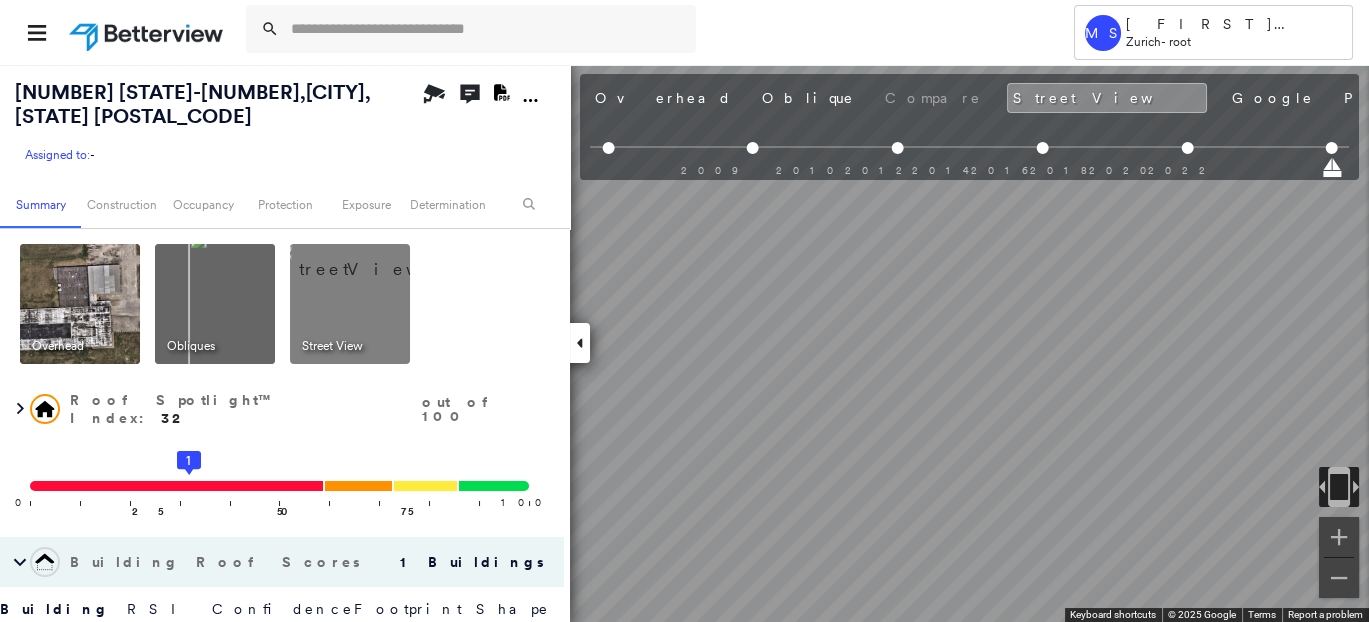 scroll, scrollTop: 0, scrollLeft: 228, axis: horizontal 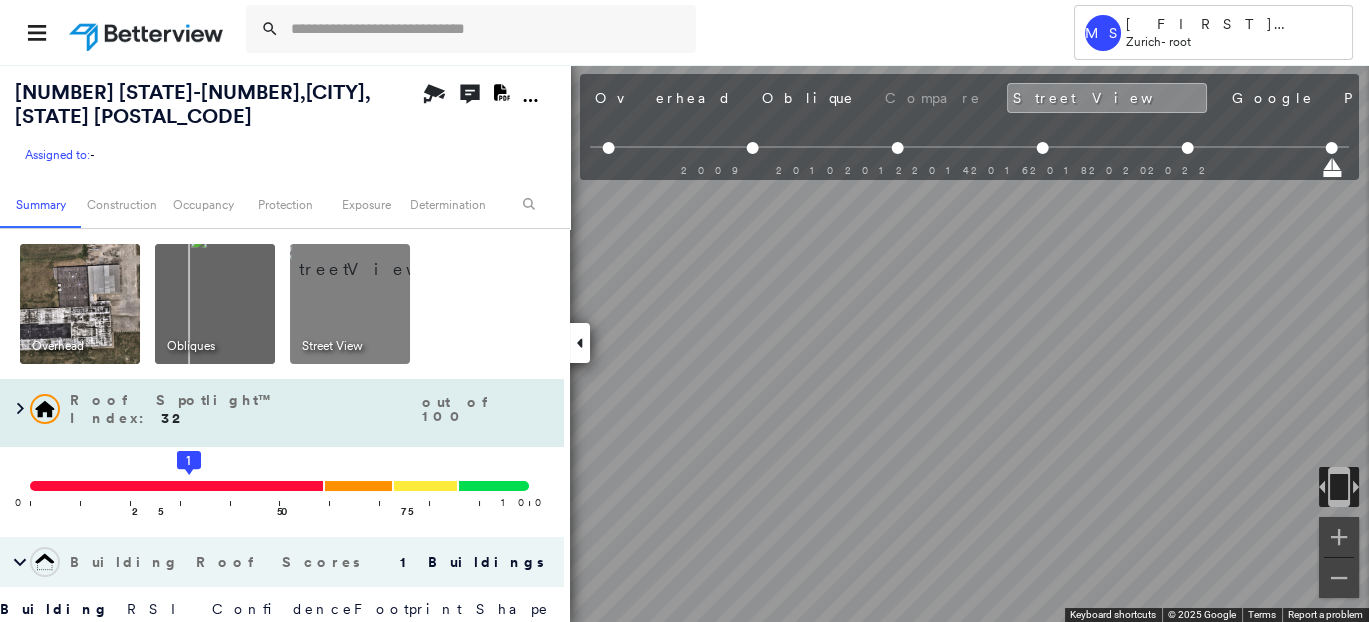click on "13571 Illinois 133 ,  Paris, IL 61944 Assigned to:  - Assigned to:  - Assigned to:  - Open Comments Download PDF Report Summary Construction Occupancy Protection Exposure Determination Overhead Obliques Street View Roof Spotlight™ Index :  32 out of 100 0 100 25 50 1 75 Building Roof Scores 1 Buildings Building RSI Confidence Footprint Shape 1 32 Medium 145,938 ft² Shape: Parapet Ratio: 0% Gable Ratio: 11% Flat Ratio: 88% Mansard Ratio: 4% Material: Modified Bitumen Ratio: 27% Roof Coating Ratio: 26% Metal Panel Ratio: 13% EPDM Ratio: 12% PVC/TPO Ratio: 0% Square Footage: 145,938 ft² Ponding Major  ( 63%,  91,503 ft² ) Rust Moderate  ( <1%,  8 ft² ) Staining Prevalent  ( 75%,  109,407 ft² ) Patching Moderate  ( <1%,  204 ft² ) Policy Information Flags :  1 (0 cleared, 1 uncleared) Construction Roof Spotlights :  Patching, Rust, Ponding, Staining, Skylight and 4 more Property Features :  Car, Patio Furniture, Cracked Pavement, Disintegrated Pavement, Significantly Stained Pavement and 6 more :    Flags" at bounding box center [684, 343] 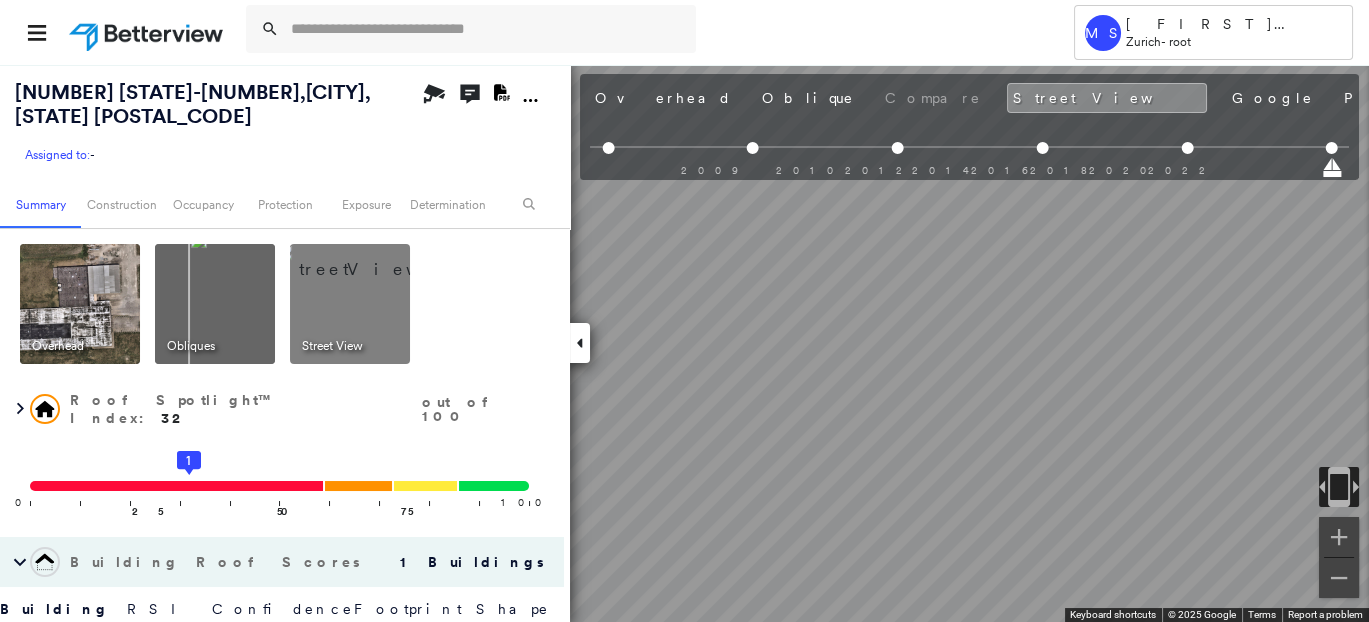 click at bounding box center [215, 304] 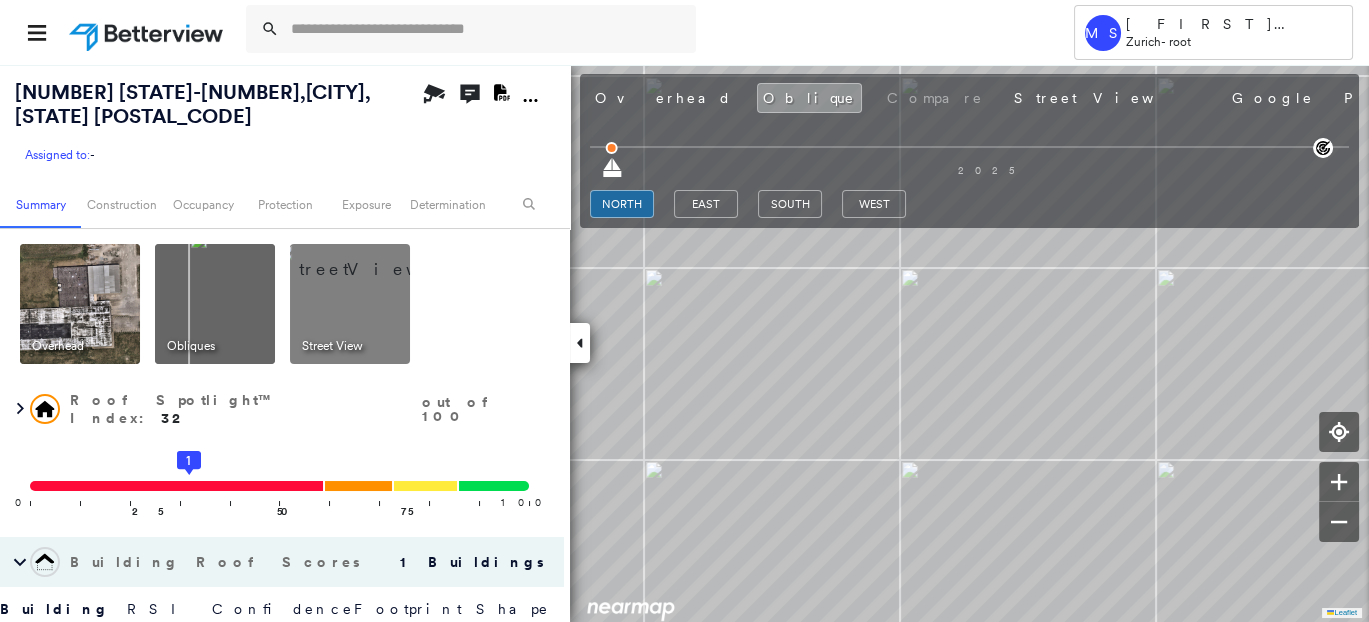 click at bounding box center [80, 304] 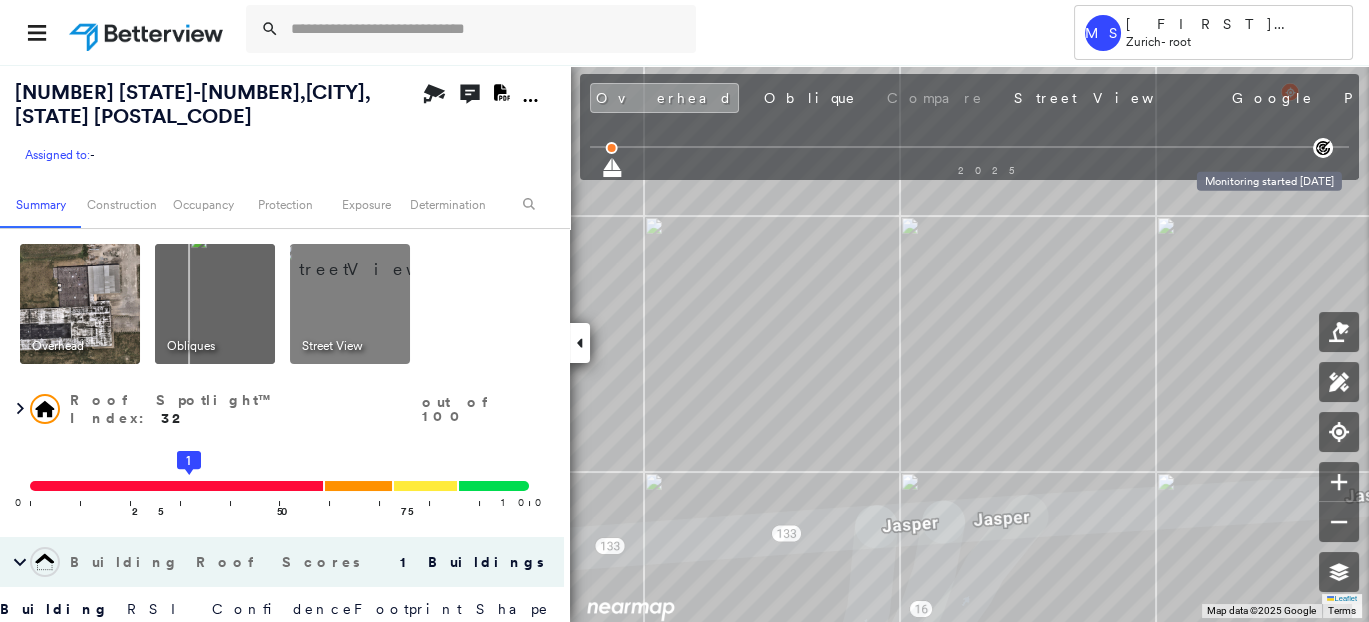 click 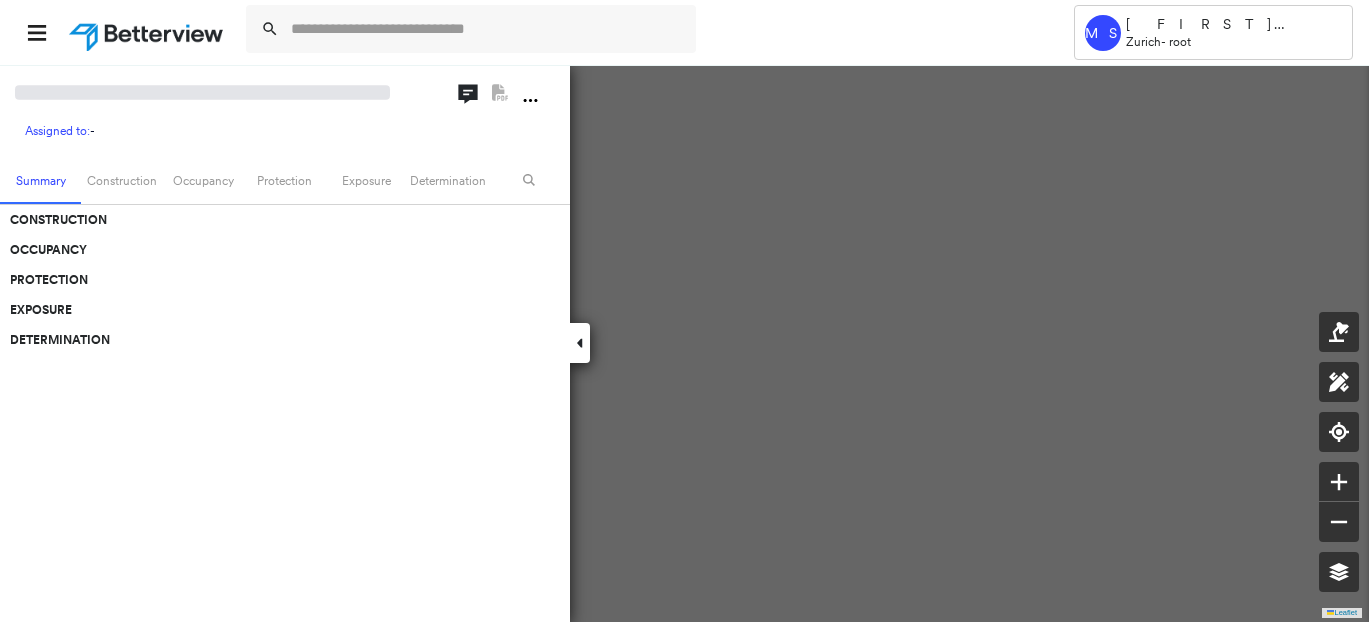 scroll, scrollTop: 0, scrollLeft: 0, axis: both 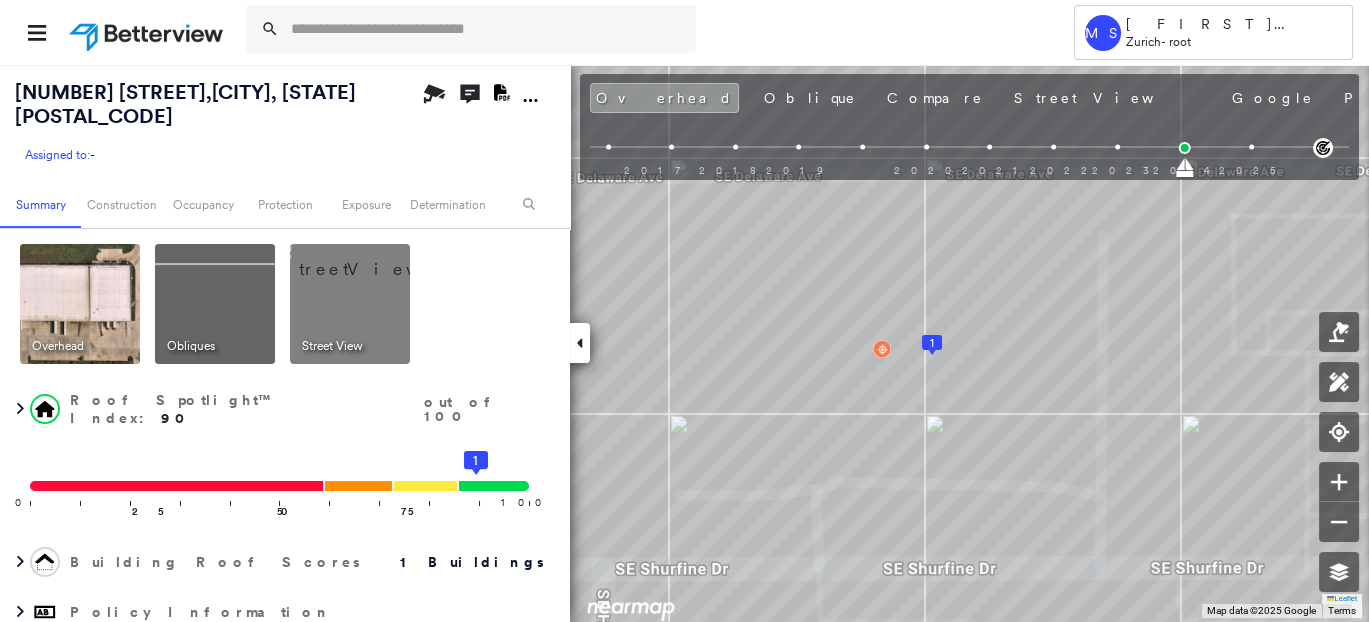 click at bounding box center [374, 259] 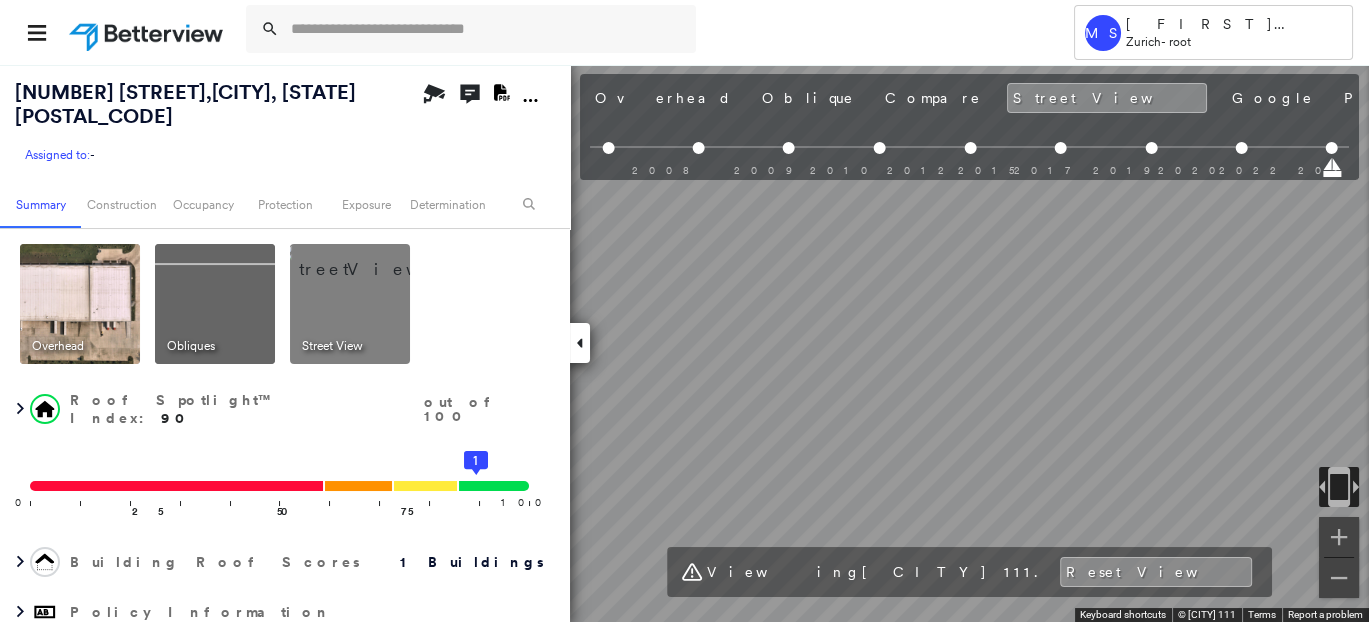scroll, scrollTop: 0, scrollLeft: 732, axis: horizontal 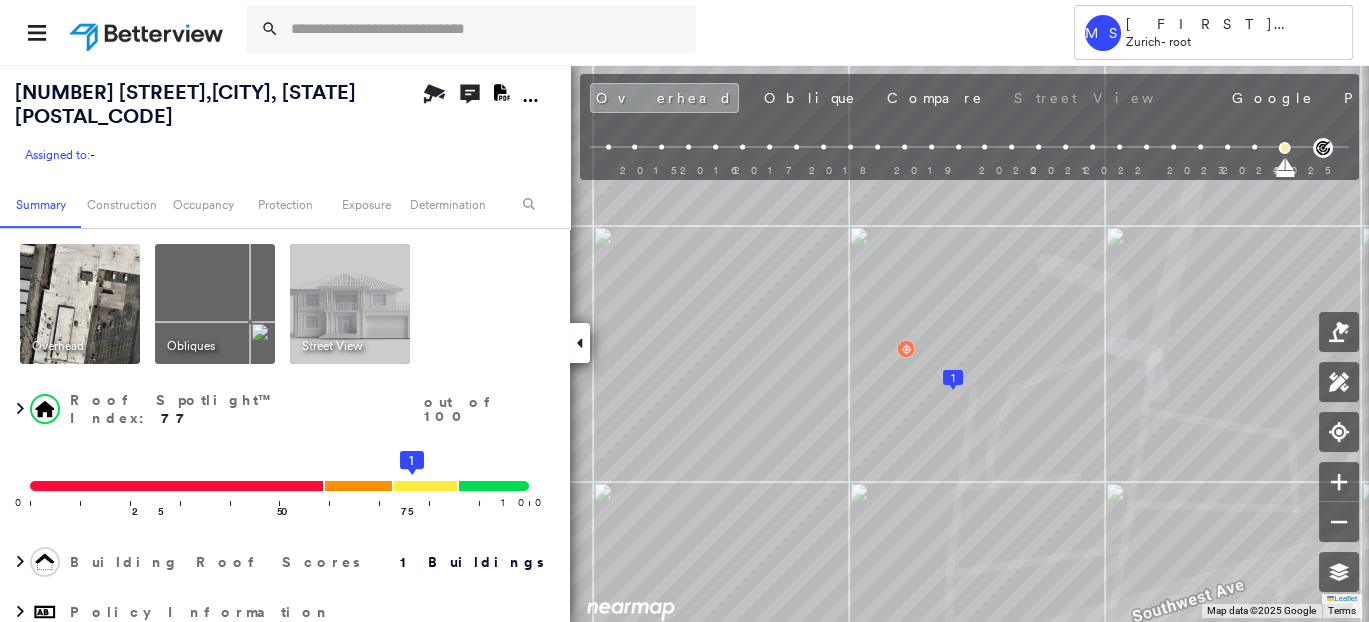 click at bounding box center (215, 304) 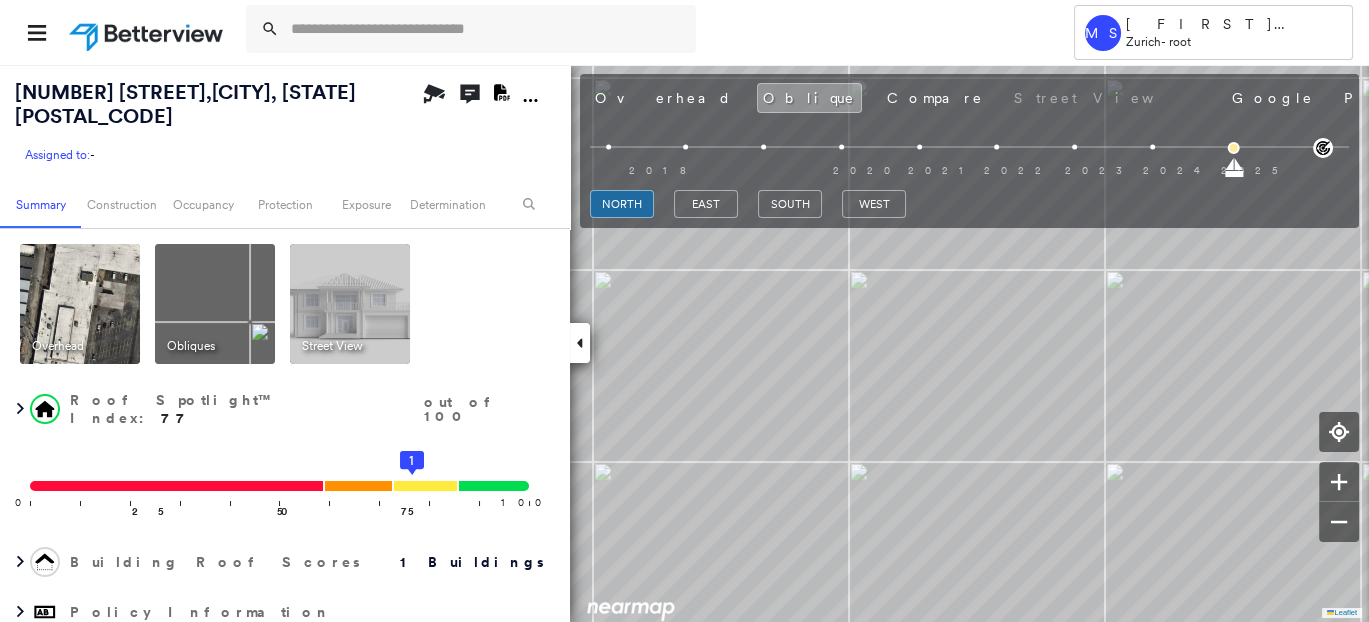 click at bounding box center (80, 304) 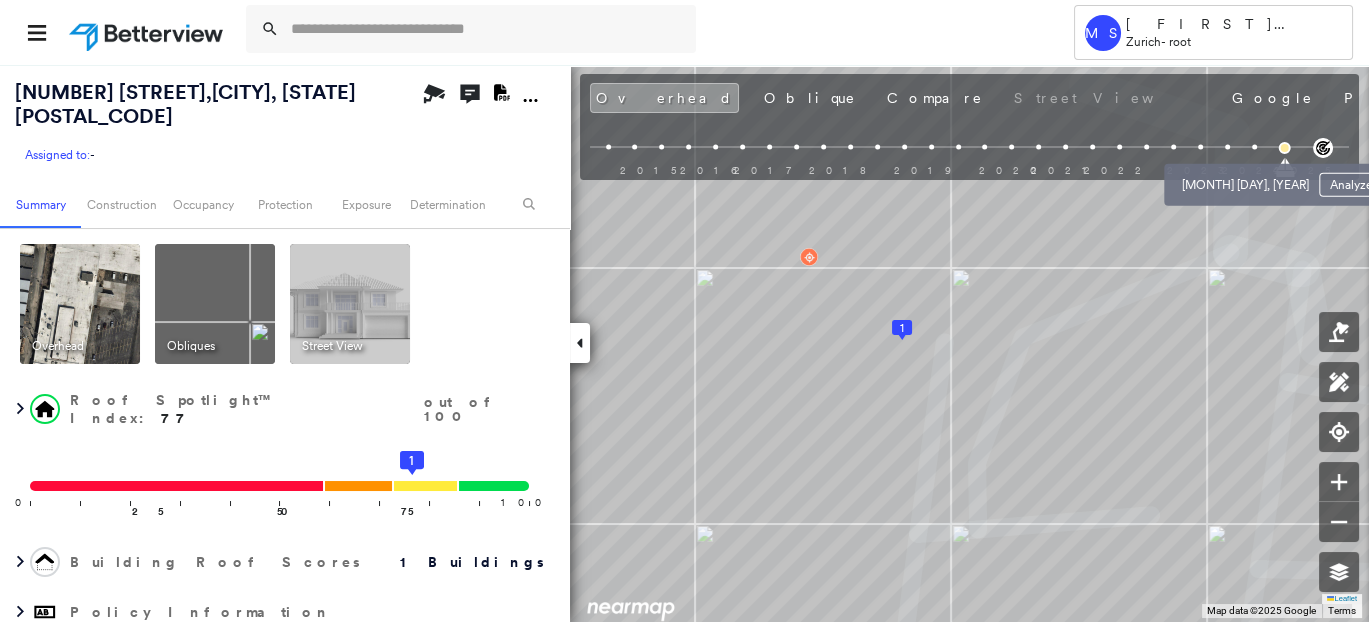 click at bounding box center (1254, 147) 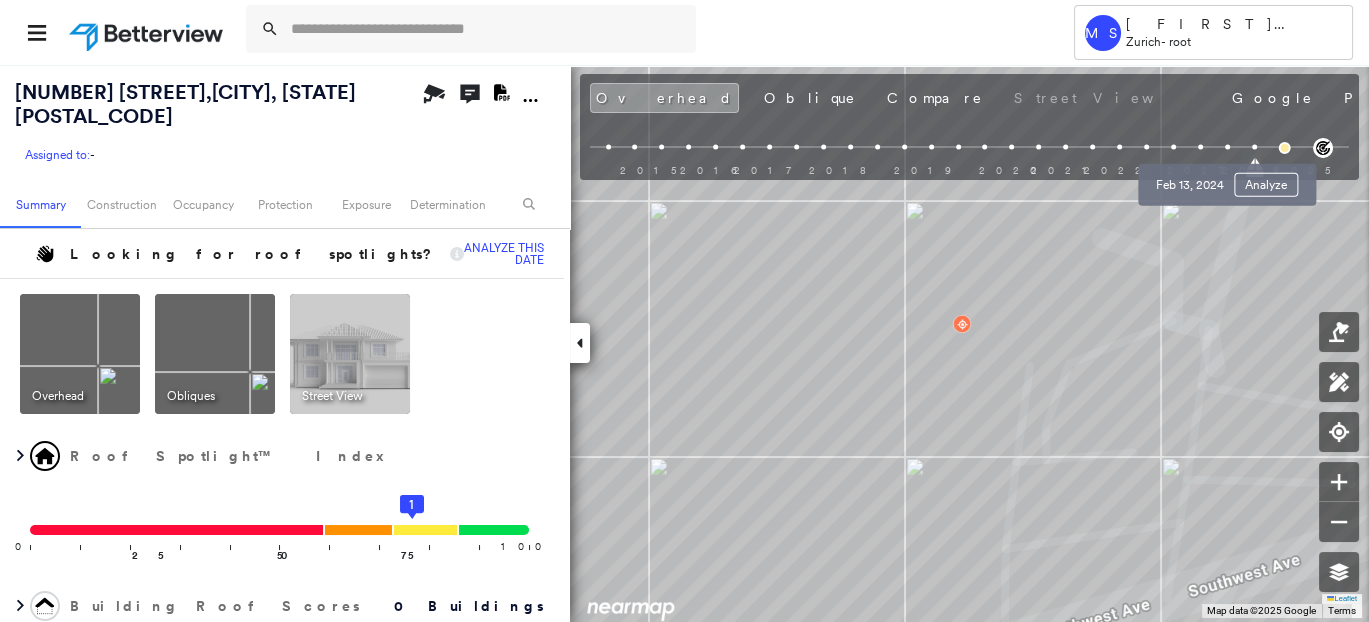 click at bounding box center (1227, 147) 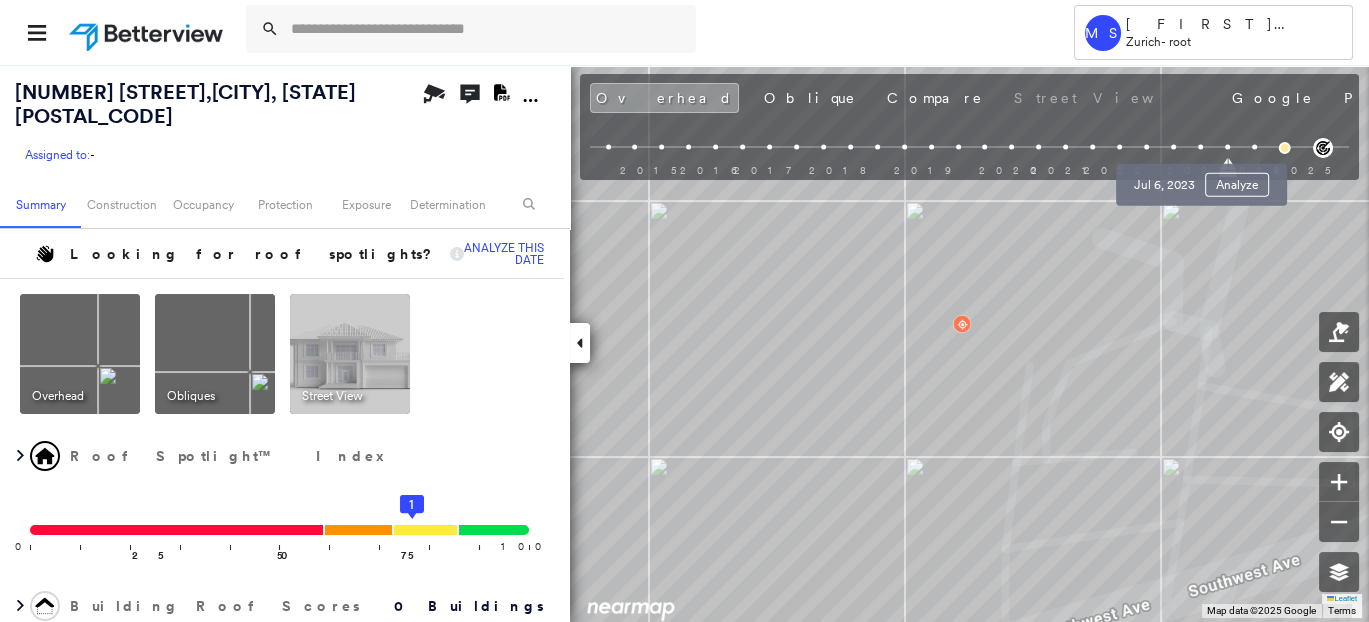 click at bounding box center (1200, 147) 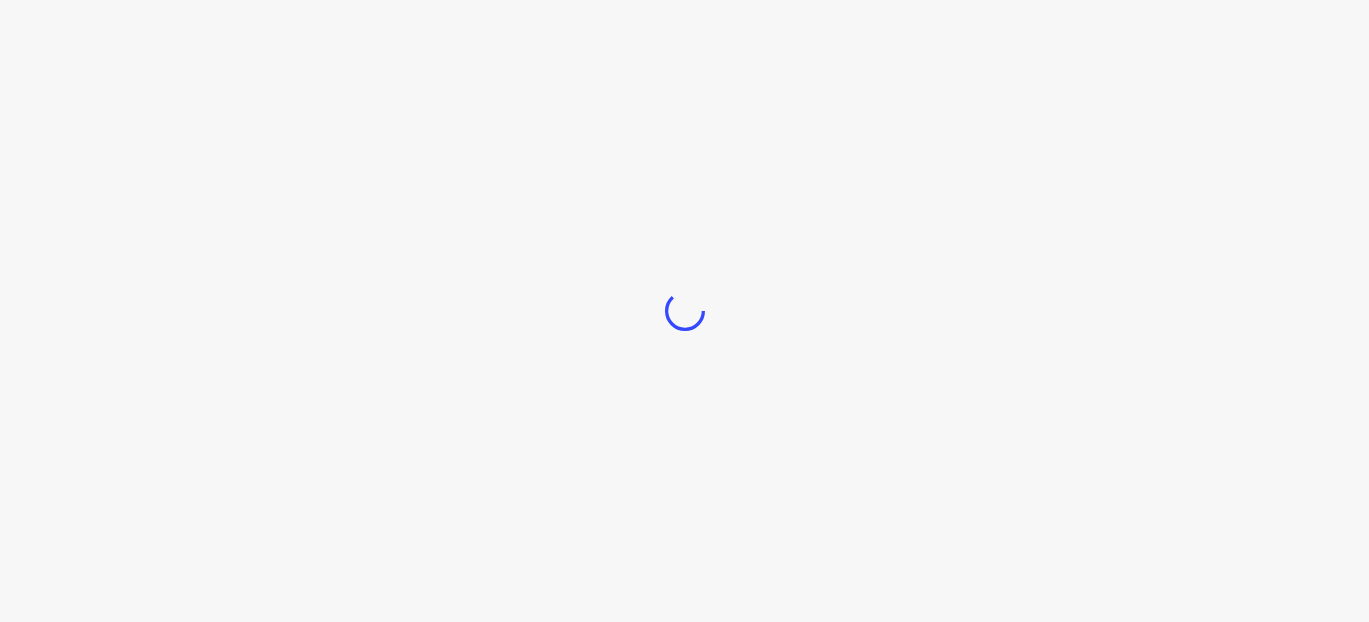 scroll, scrollTop: 0, scrollLeft: 0, axis: both 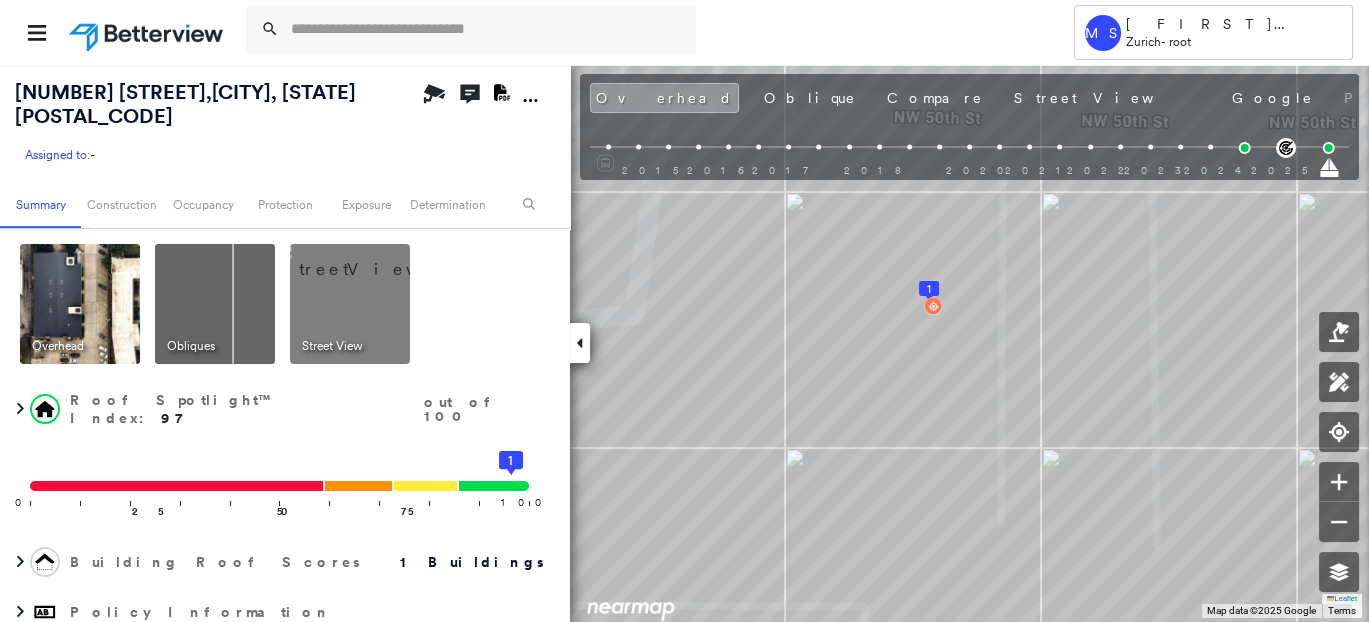 click at bounding box center (374, 259) 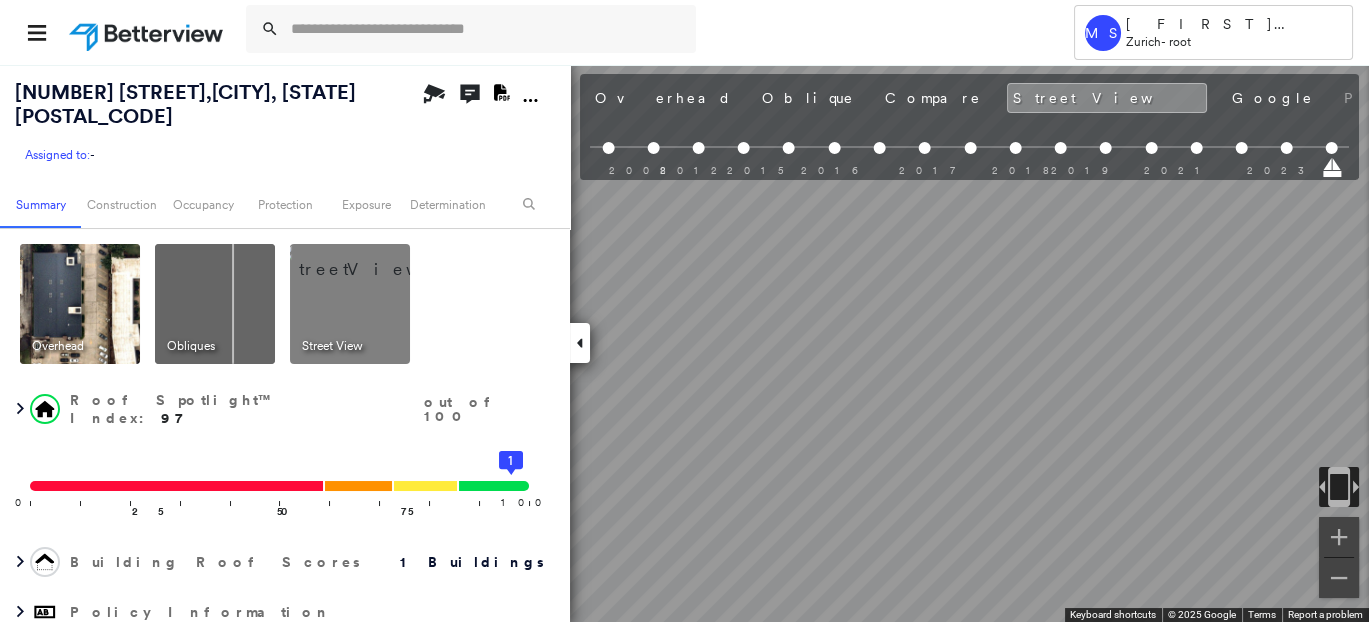 scroll, scrollTop: 0, scrollLeft: 2076, axis: horizontal 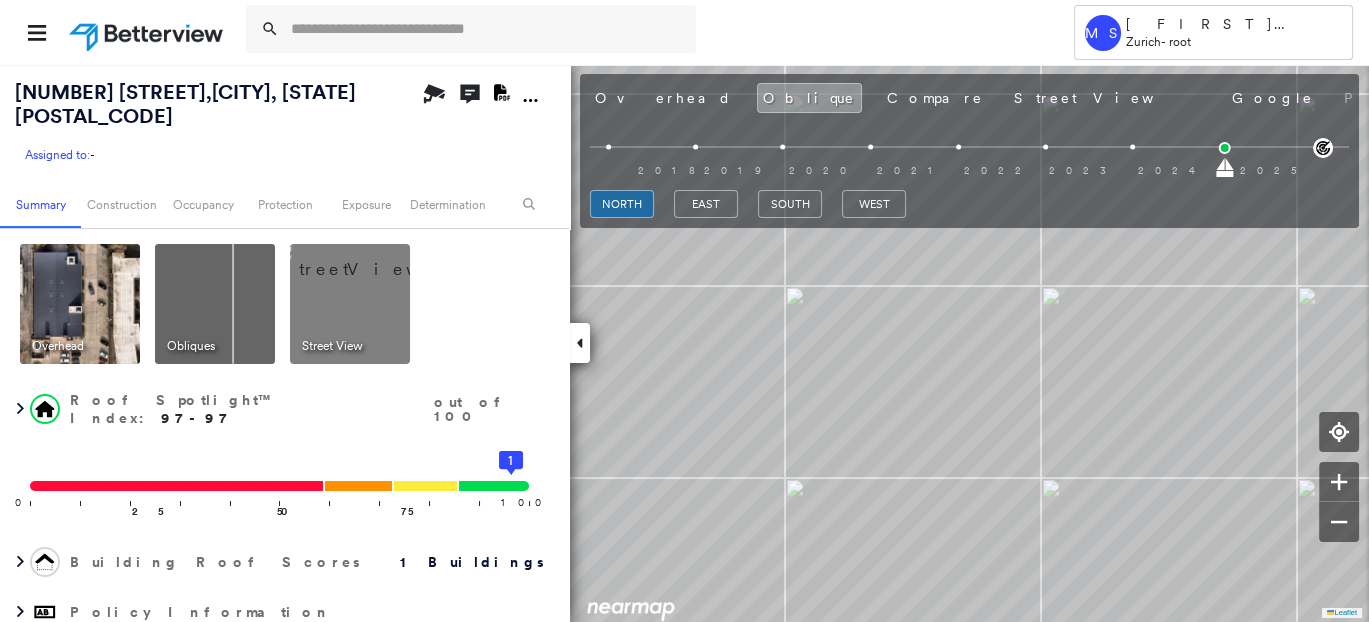 click at bounding box center [80, 304] 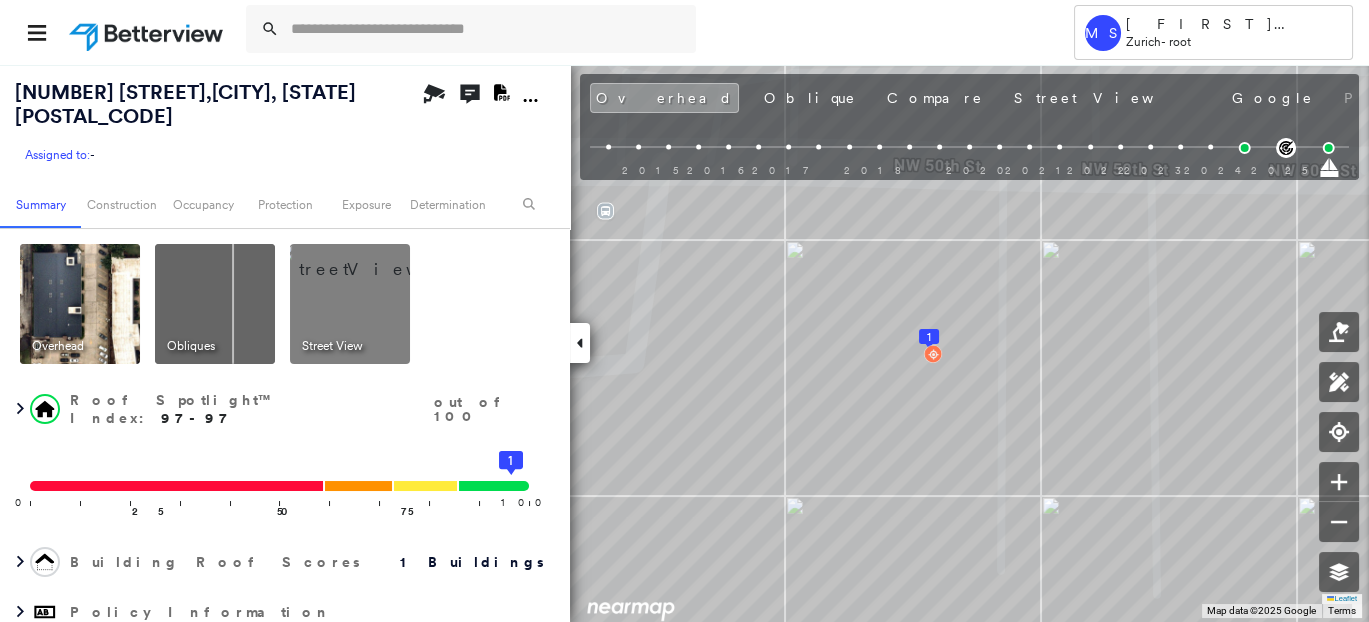 click at bounding box center (374, 259) 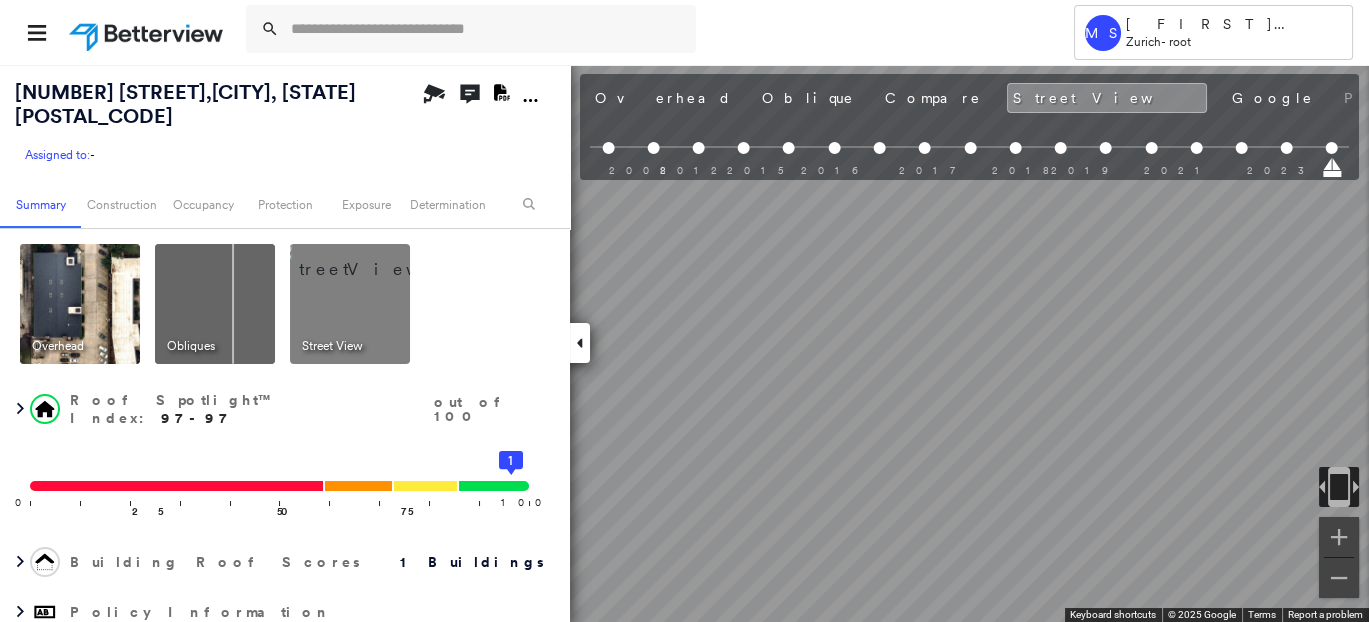scroll, scrollTop: 0, scrollLeft: 2076, axis: horizontal 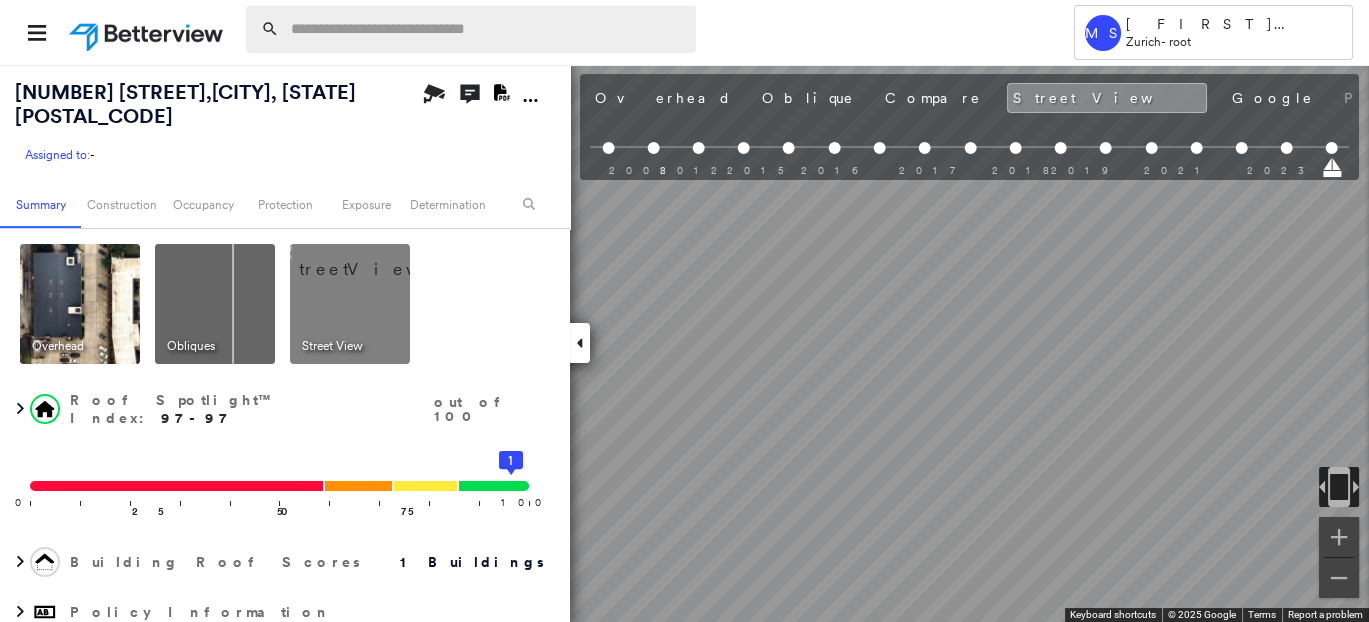 click at bounding box center (487, 29) 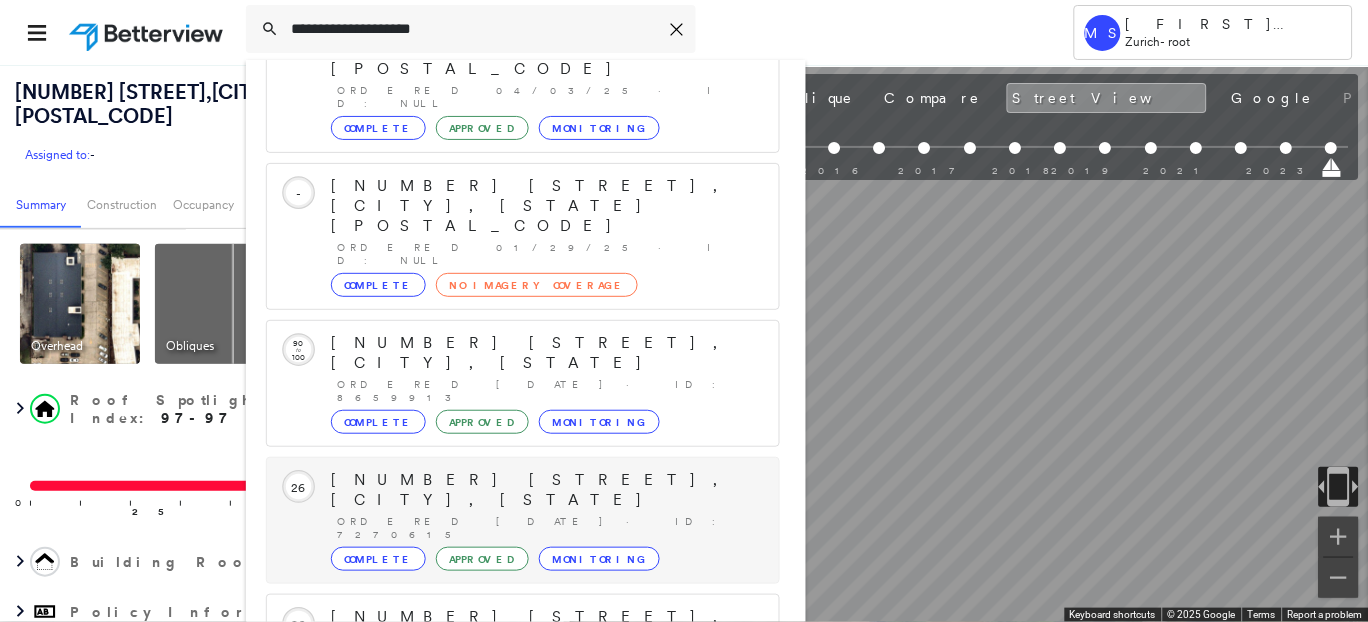 scroll, scrollTop: 154, scrollLeft: 0, axis: vertical 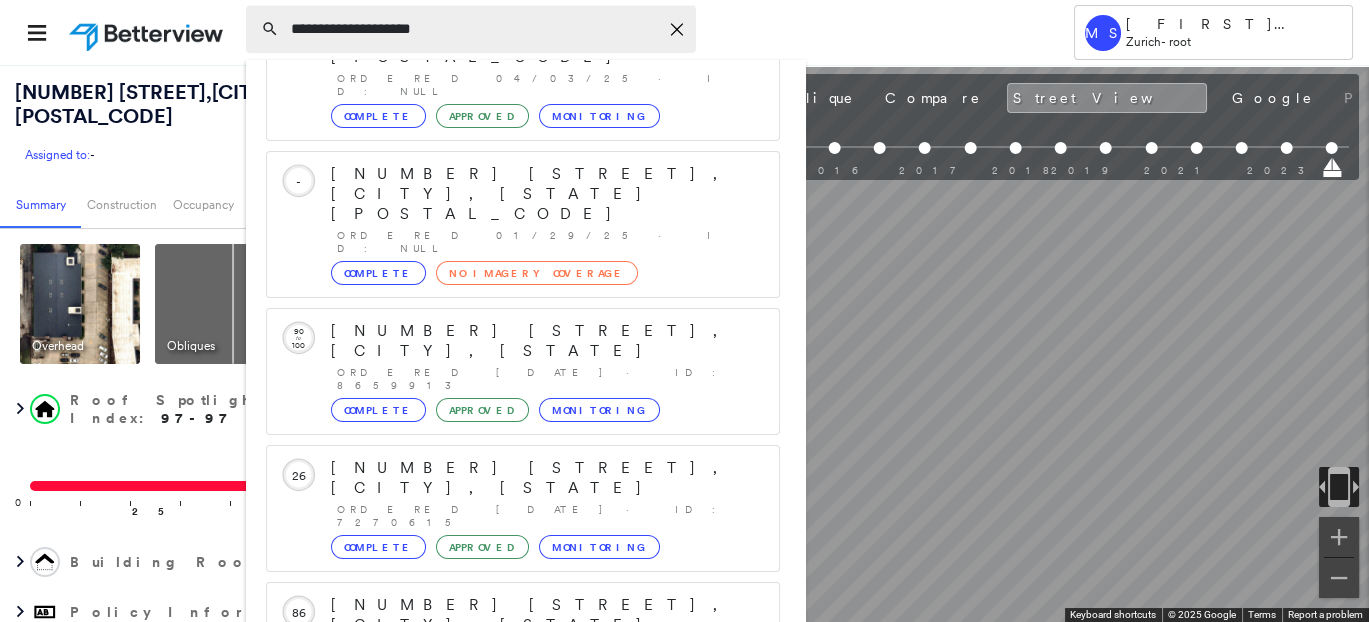type on "**********" 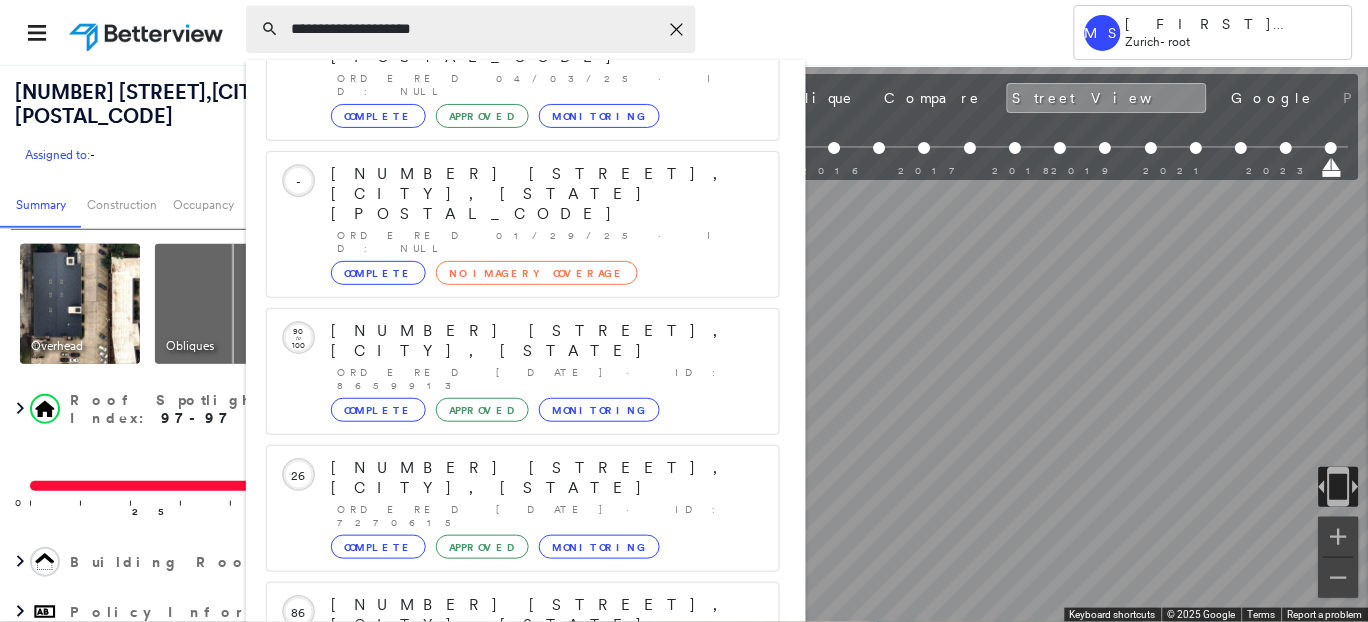 scroll, scrollTop: 154, scrollLeft: 0, axis: vertical 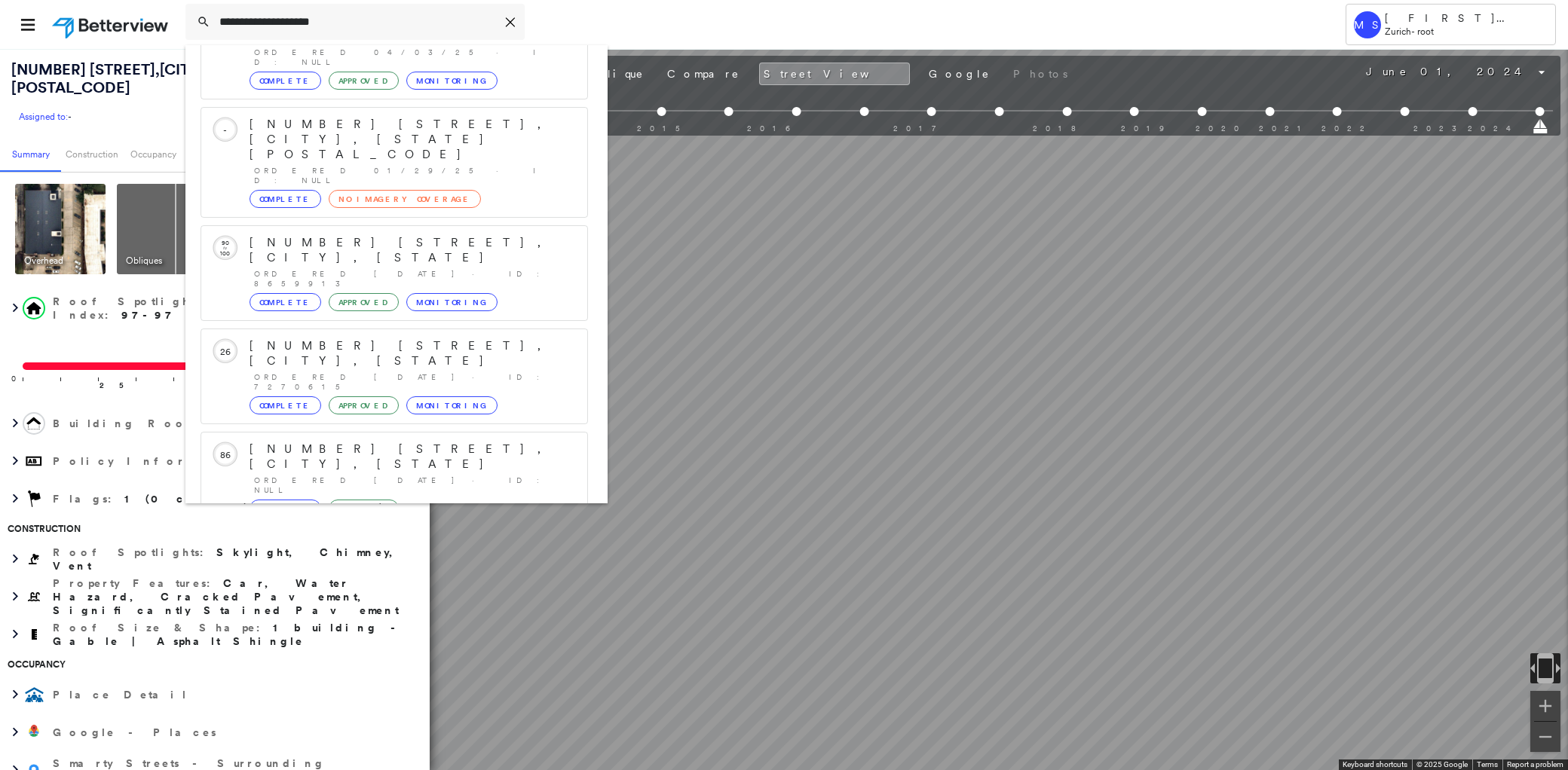 click 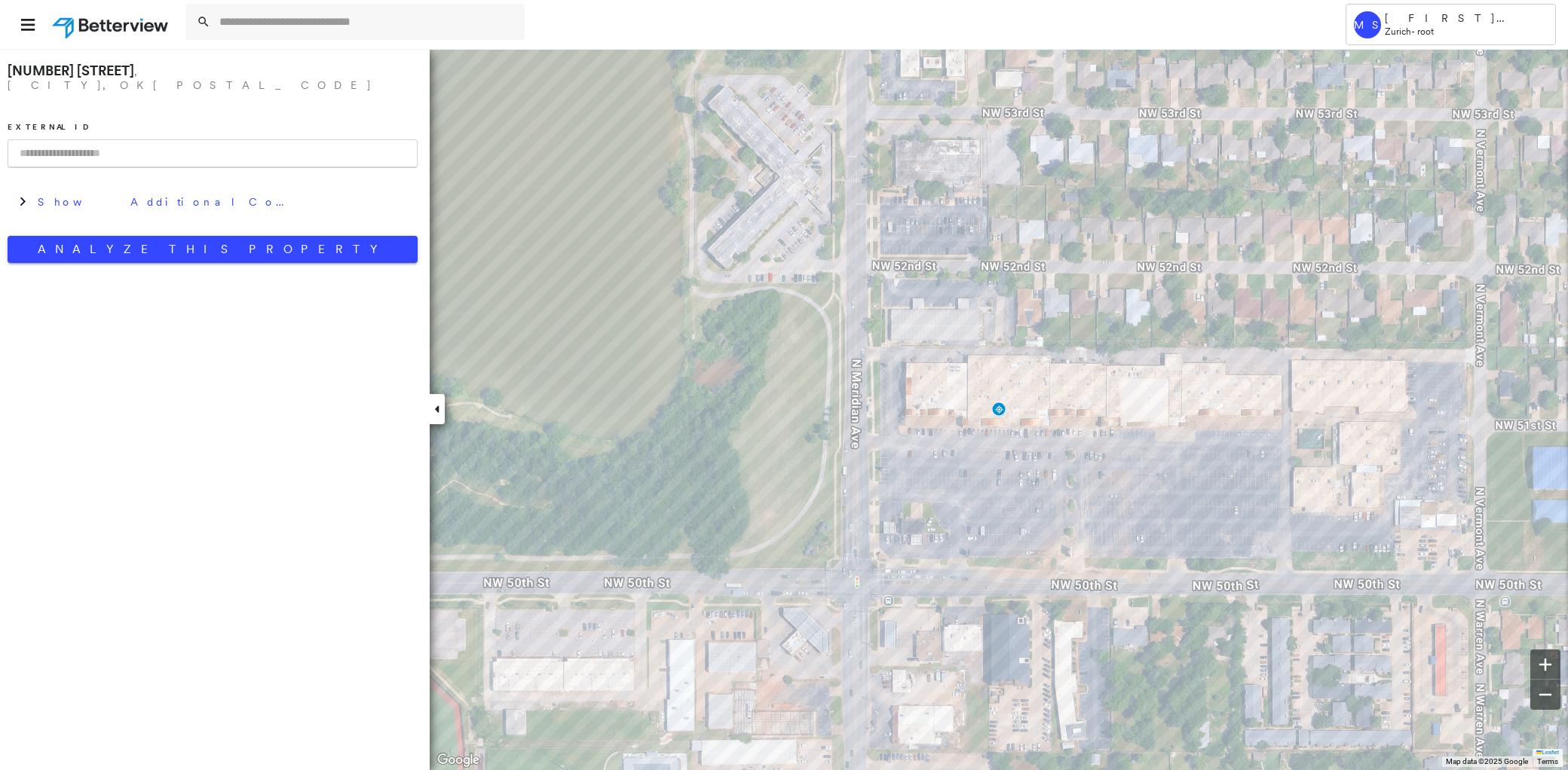 click at bounding box center [213, 154] 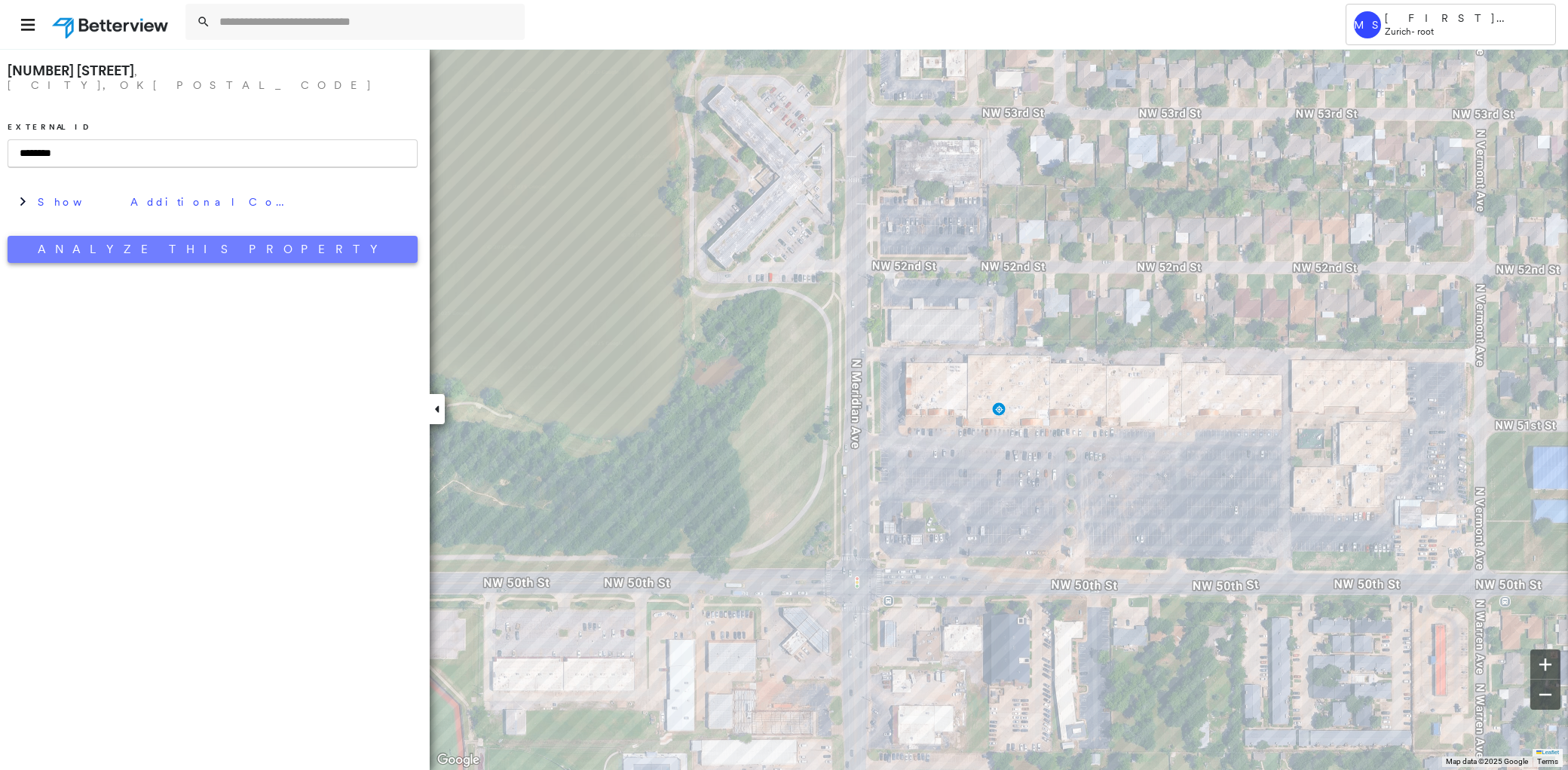type on "********" 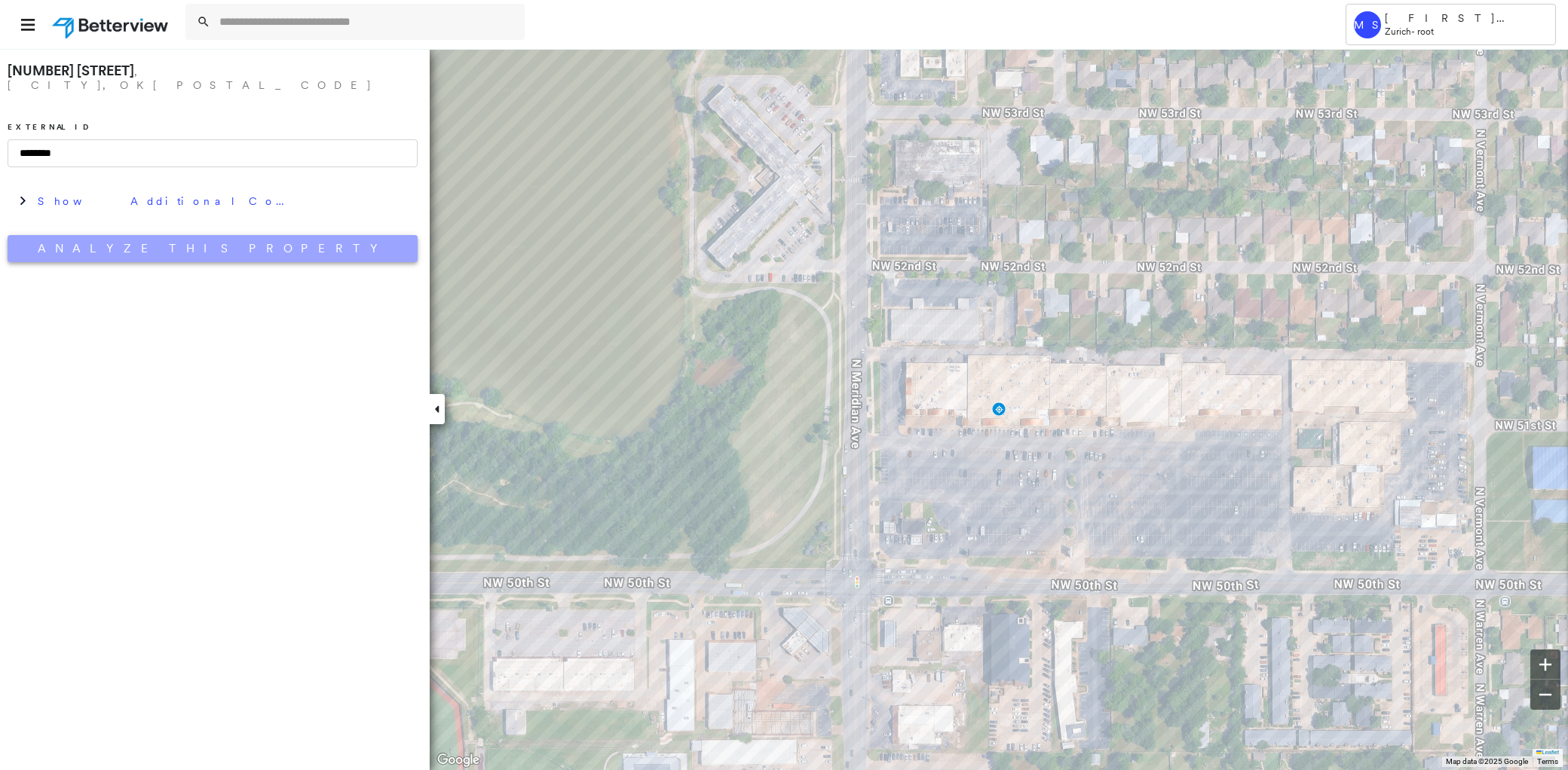 click on "Analyze This Property" at bounding box center (213, 249) 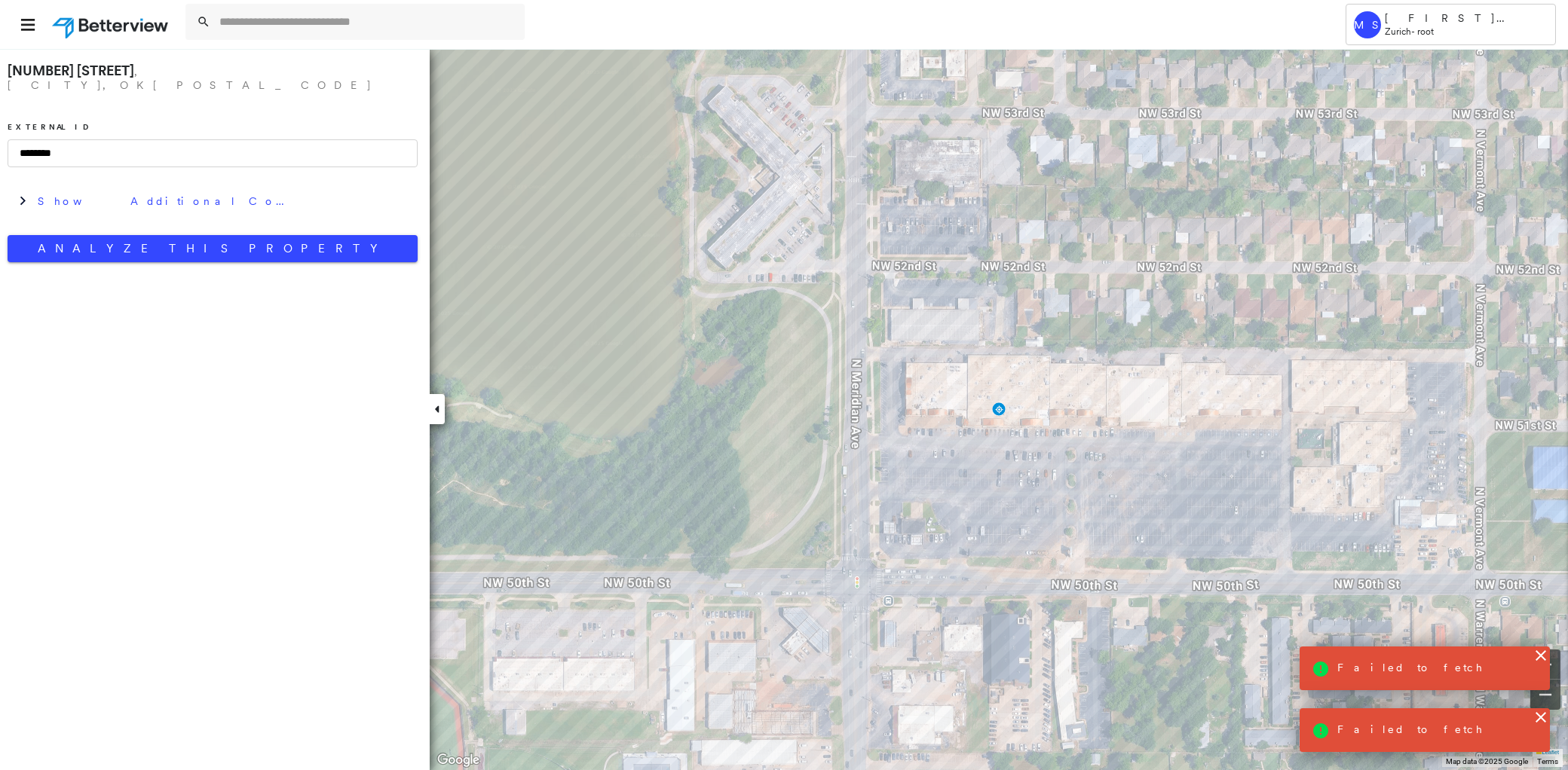 click 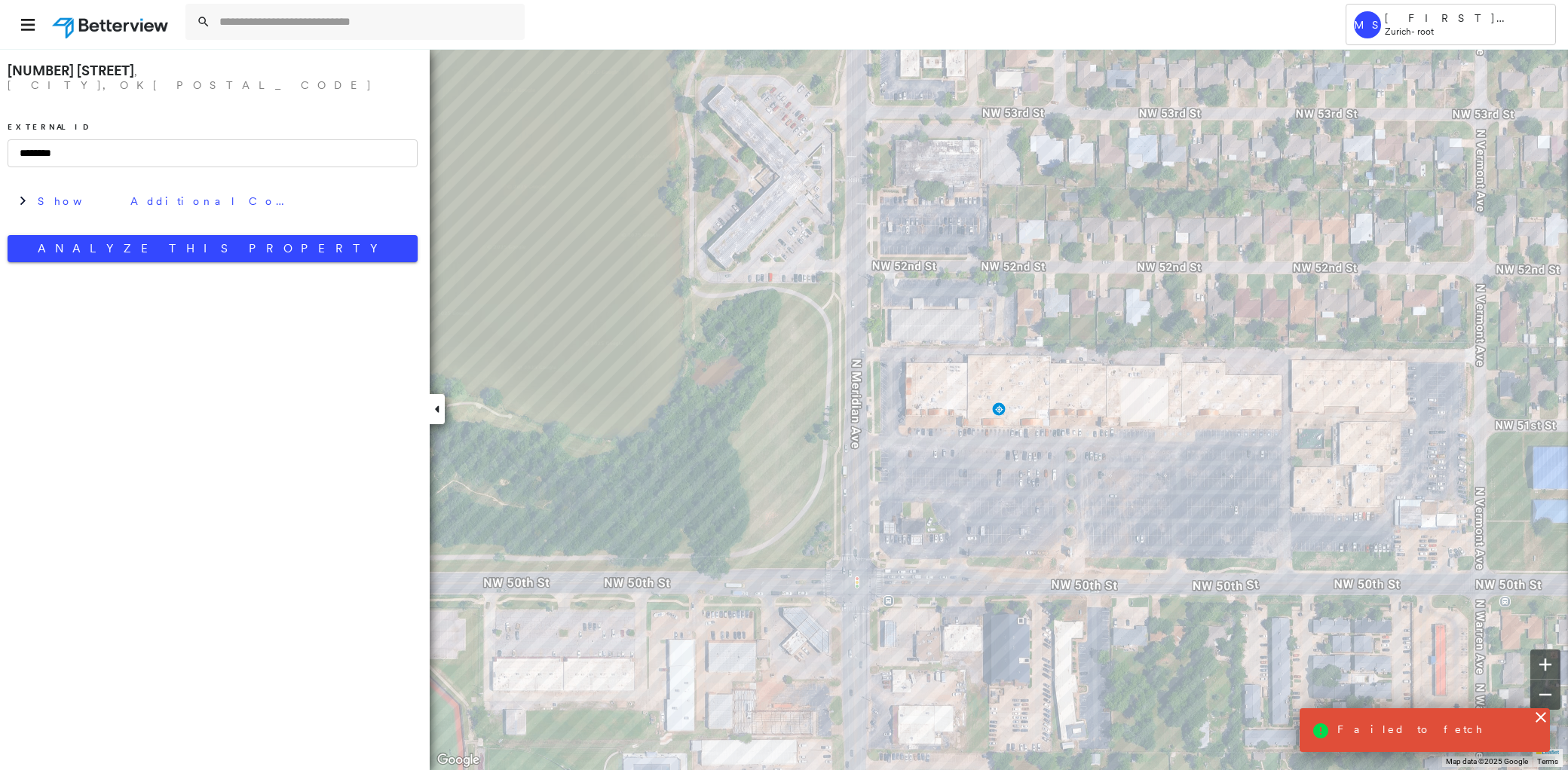 click 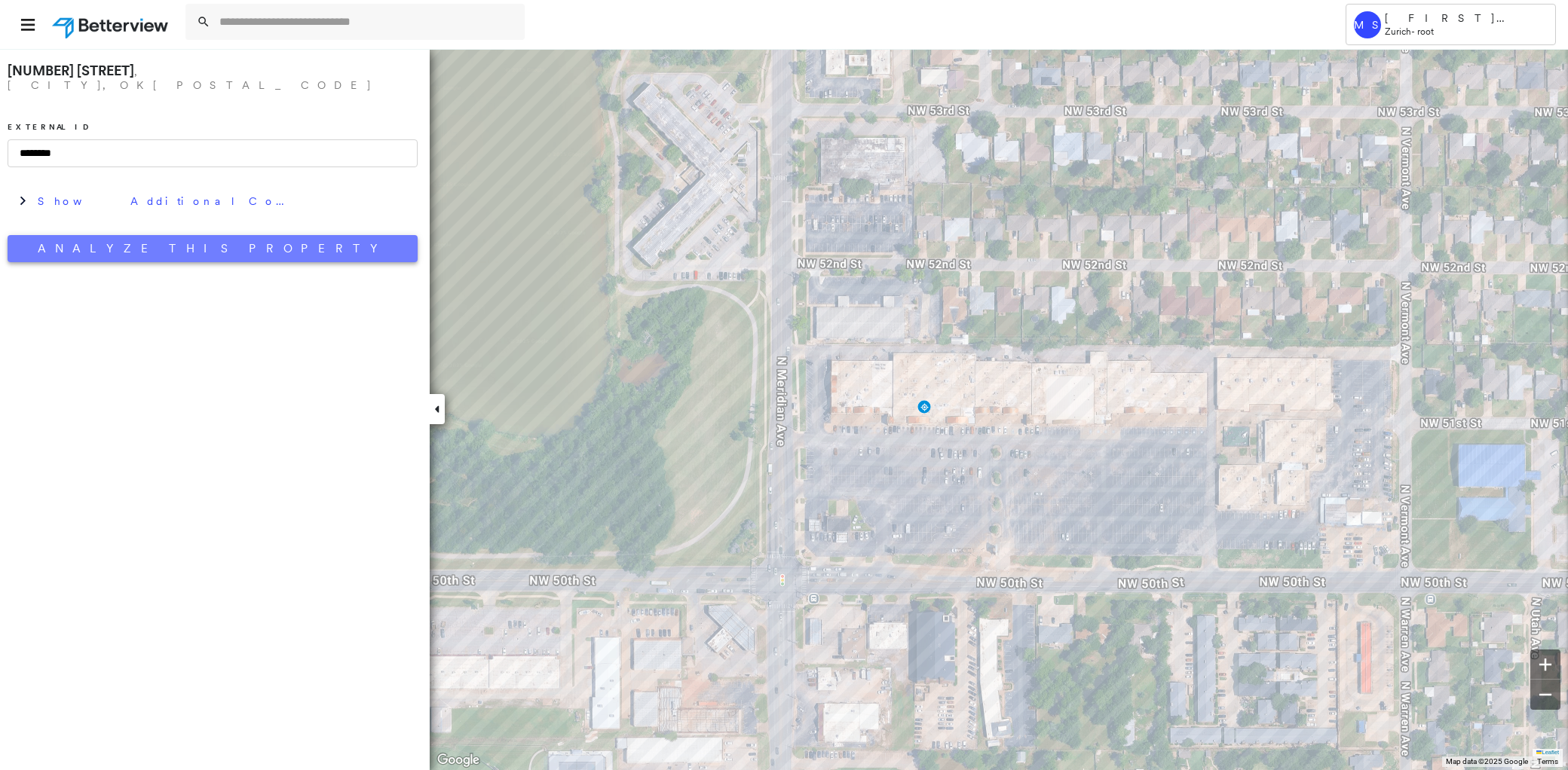 click on "Analyze This Property" at bounding box center (213, 249) 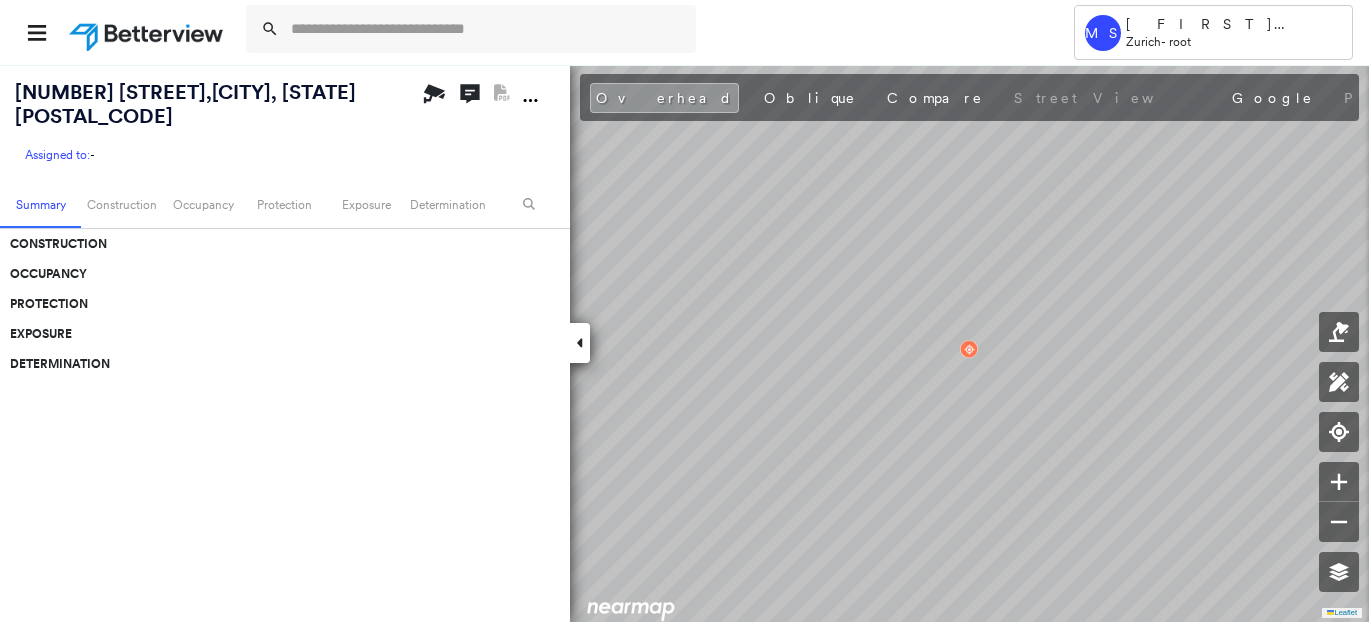 scroll, scrollTop: 0, scrollLeft: 0, axis: both 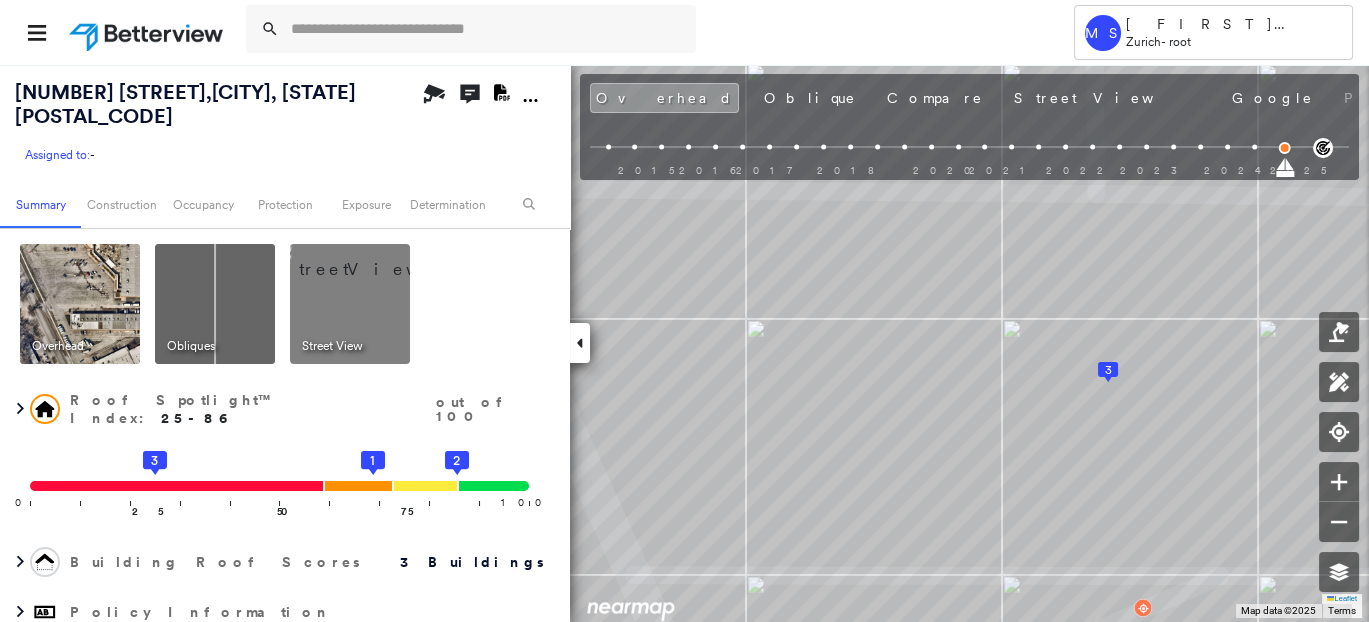 click at bounding box center [374, 259] 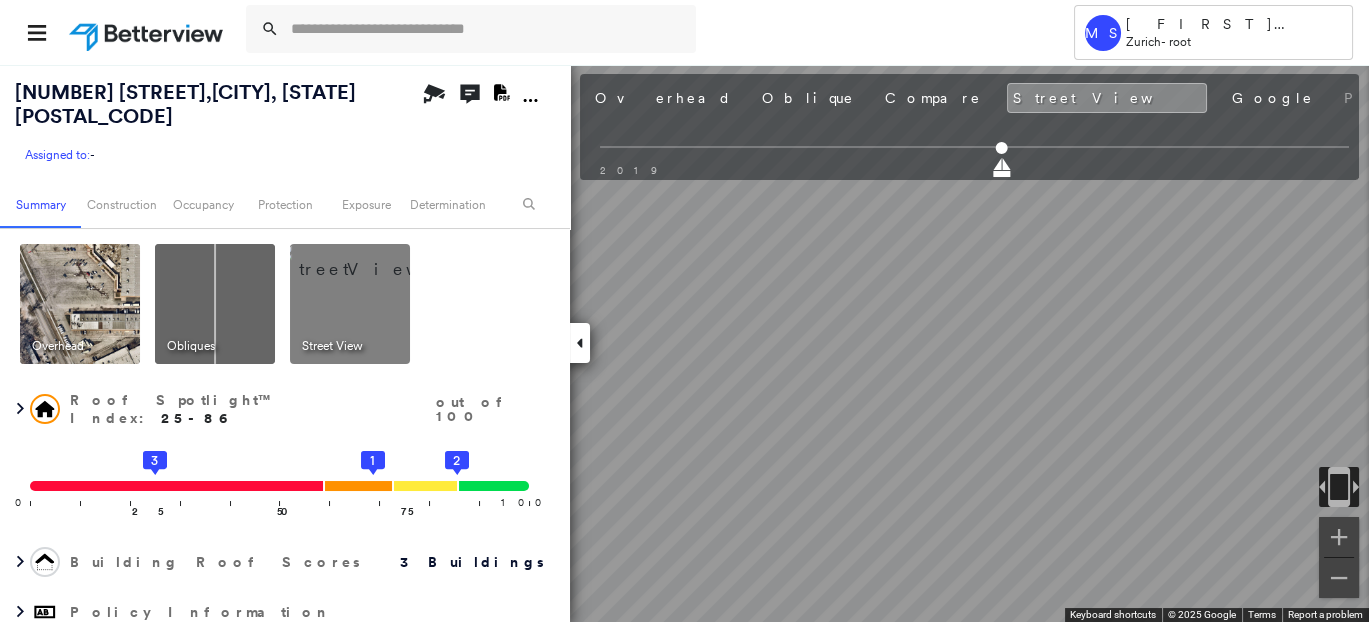 click on "Tower MS [FIRST] [LAST] Zurich  -   root [NUMBER] [STREET] ,  [CITY], [STATE] [POSTAL_CODE] Assigned to:  - Assigned to:  - Assigned to:  - Open Comments Download PDF Report Summary Construction Occupancy Protection Exposure Determination Overhead Obliques Street View Roof Spotlight™ Index :  25-86 out of 100 0 100 25 3 50 75 1 2 Building Roof Scores 3 Buildings Policy Information Flags :  1 (0 cleared, 1 uncleared) Construction Roof Spotlights :  Patching, Rust, Ponding, Staining, Overhang and 5 more Property Features :  Car, Water Hazard, Cracked Pavement, Disintegrated Pavement, Significantly Stained Pavement and 4 more Roof Size & Shape :  3 buildings  Occupancy Place Detail Google - Places Smarty Streets - Surrounding Properties National Registry of Historic Places Protection US Fire Administration: Nearest Fire Stations Exposure Additional Perils FEMA Risk Index Determination Flags :  1 (0 cleared, 1 uncleared) Uncleared Flags (1) Cleared Flags  (0) High High Priority Roof Score Flagged 05/27/25 Clear Search" at bounding box center (684, 311) 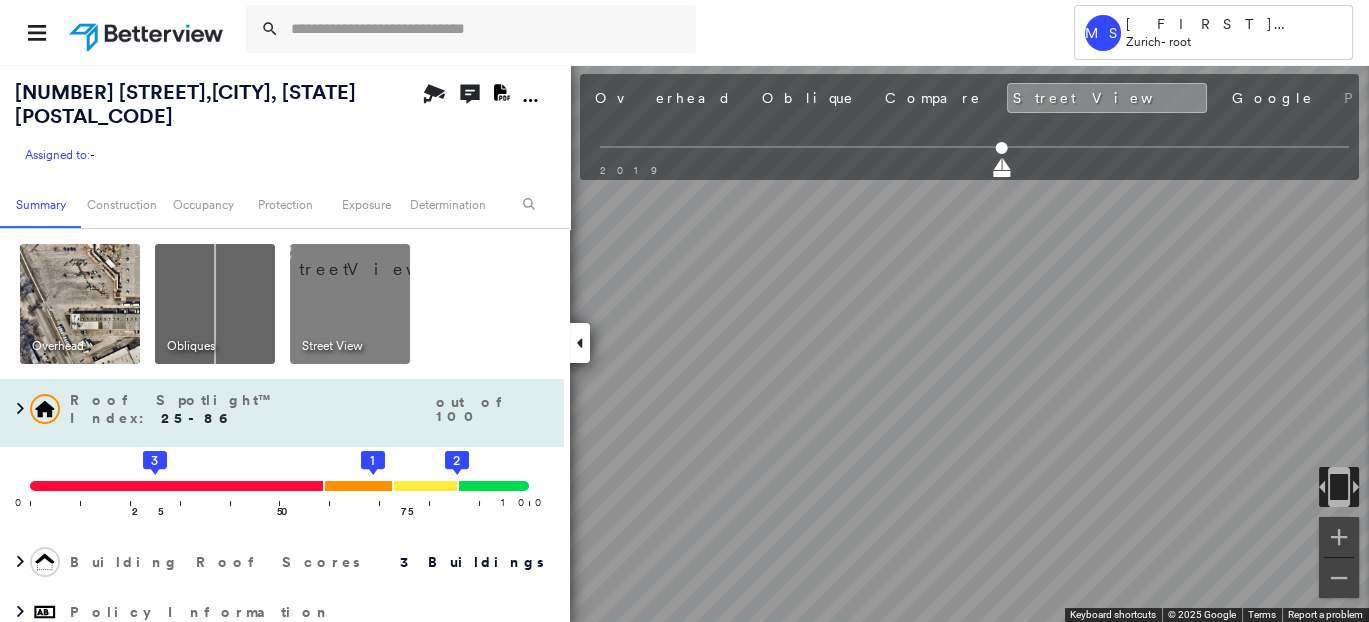 click on "[NUMBER] [STREET] ,  [CITY], [STATE] [POSTAL_CODE] Assigned to:  - Assigned to:  - Assigned to:  - Open Comments Download PDF Report Summary Construction Occupancy Protection Exposure Determination Overhead Obliques Street View Roof Spotlight™ Index :  25-86 out of 100 0 100 25 3 50 75 1 2 Building Roof Scores 3 Buildings Policy Information Flags :  1 (0 cleared, 1 uncleared) Construction Roof Spotlights :  Patching, Rust, Ponding, Staining, Overhang and 5 more Property Features :  Car, Water Hazard, Cracked Pavement, Disintegrated Pavement, Significantly Stained Pavement and 4 more Roof Size & Shape :  3 buildings  Occupancy Place Detail Google - Places Smarty Streets - Surrounding Properties National Registry of Historic Places Protection US Fire Administration: Nearest Fire Stations Exposure Additional Perils FEMA Risk Index Determination Flags :  1 (0 cleared, 1 uncleared) Uncleared Flags (1) Cleared Flags  (0) High High Priority Roof Score Flagged 05/27/25 Clear Partner Connect Global Search Search Overhead" at bounding box center [684, 343] 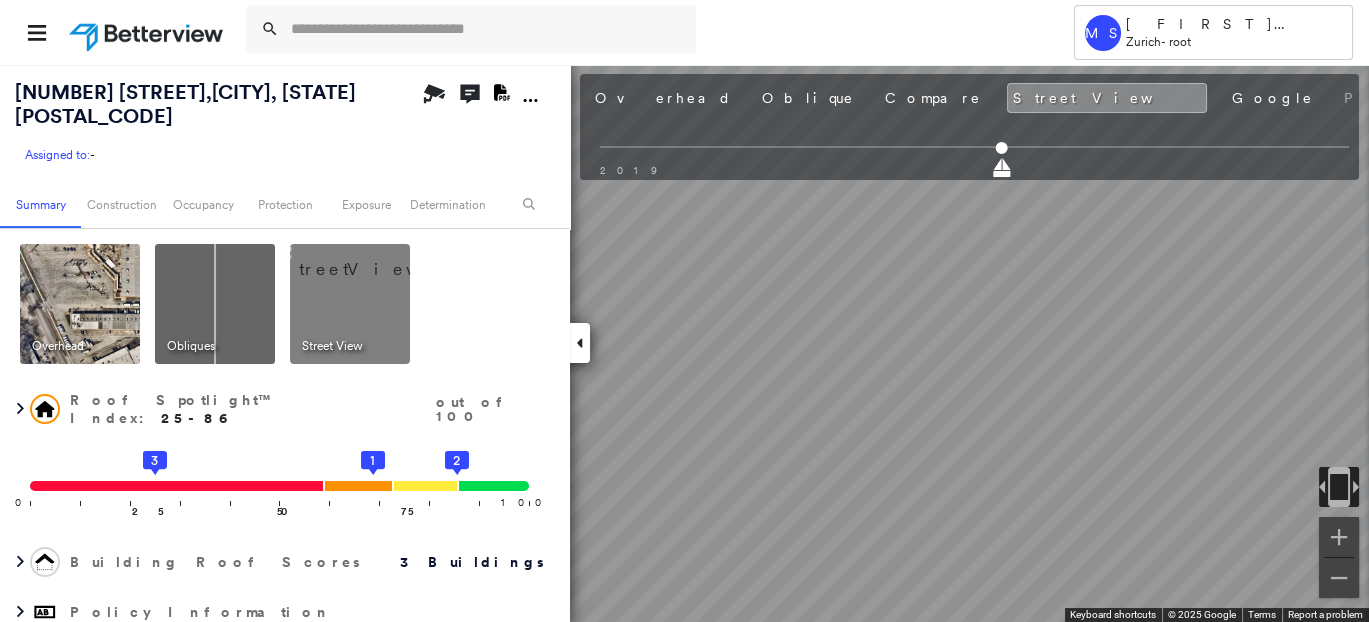 click on "Tower MS [FIRST] [LAST] Zurich  -   root [NUMBER] [STREET] ,  [CITY], [STATE] [POSTAL_CODE] Assigned to:  - Assigned to:  - Assigned to:  - Open Comments Download PDF Report Summary Construction Occupancy Protection Exposure Determination Overhead Obliques Street View Roof Spotlight™ Index :  25-86 out of 100 0 100 25 3 50 75 1 2 Building Roof Scores 3 Buildings Policy Information Flags :  1 (0 cleared, 1 uncleared) Construction Roof Spotlights :  Patching, Rust, Ponding, Staining, Overhang and 5 more Property Features :  Car, Water Hazard, Cracked Pavement, Disintegrated Pavement, Significantly Stained Pavement and 4 more Roof Size & Shape :  3 buildings  Occupancy Place Detail Google - Places Smarty Streets - Surrounding Properties National Registry of Historic Places Protection US Fire Administration: Nearest Fire Stations Exposure Additional Perils FEMA Risk Index Determination Flags :  1 (0 cleared, 1 uncleared) Uncleared Flags (1) Cleared Flags  (0) High High Priority Roof Score Flagged 05/27/25 Clear Search" at bounding box center (684, 311) 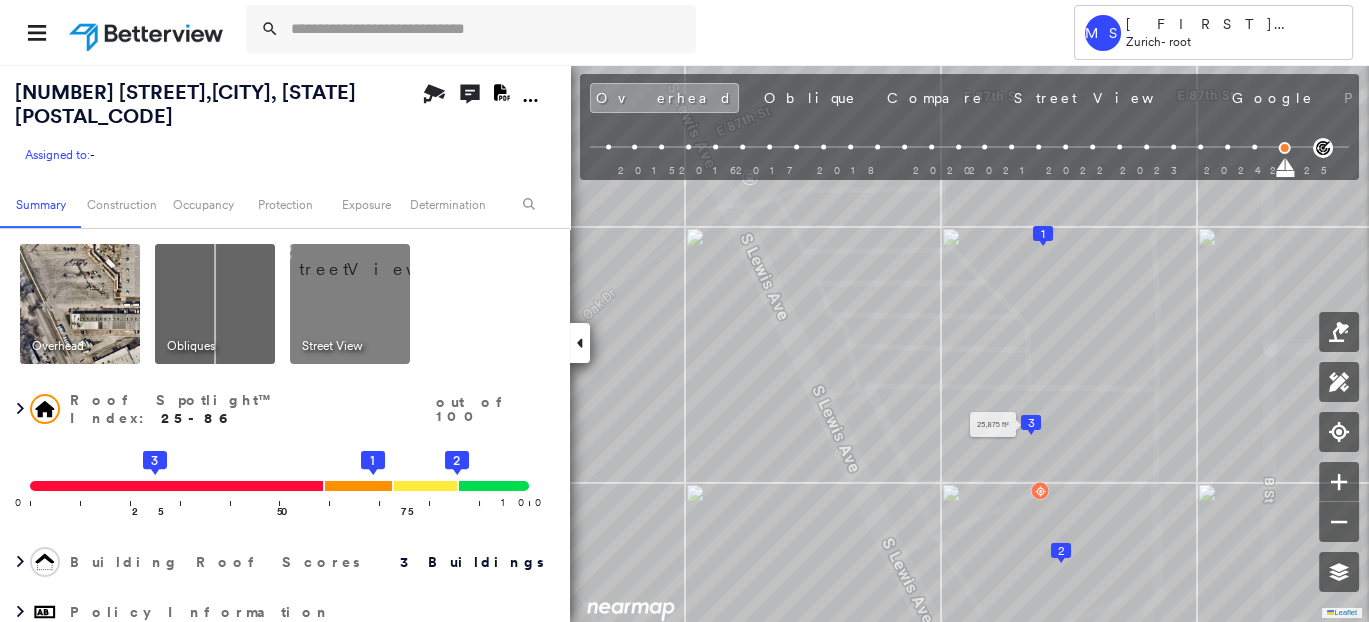 drag, startPoint x: 1070, startPoint y: 392, endPoint x: 1038, endPoint y: 434, distance: 52.801514 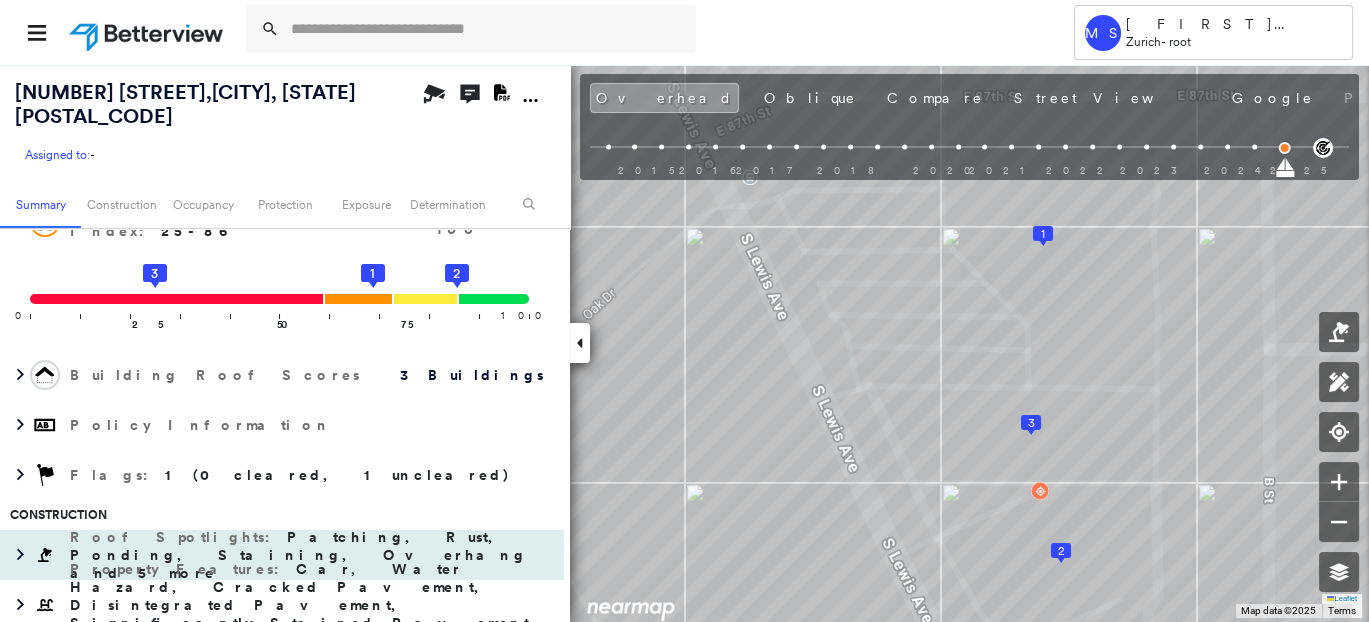 scroll, scrollTop: 222, scrollLeft: 0, axis: vertical 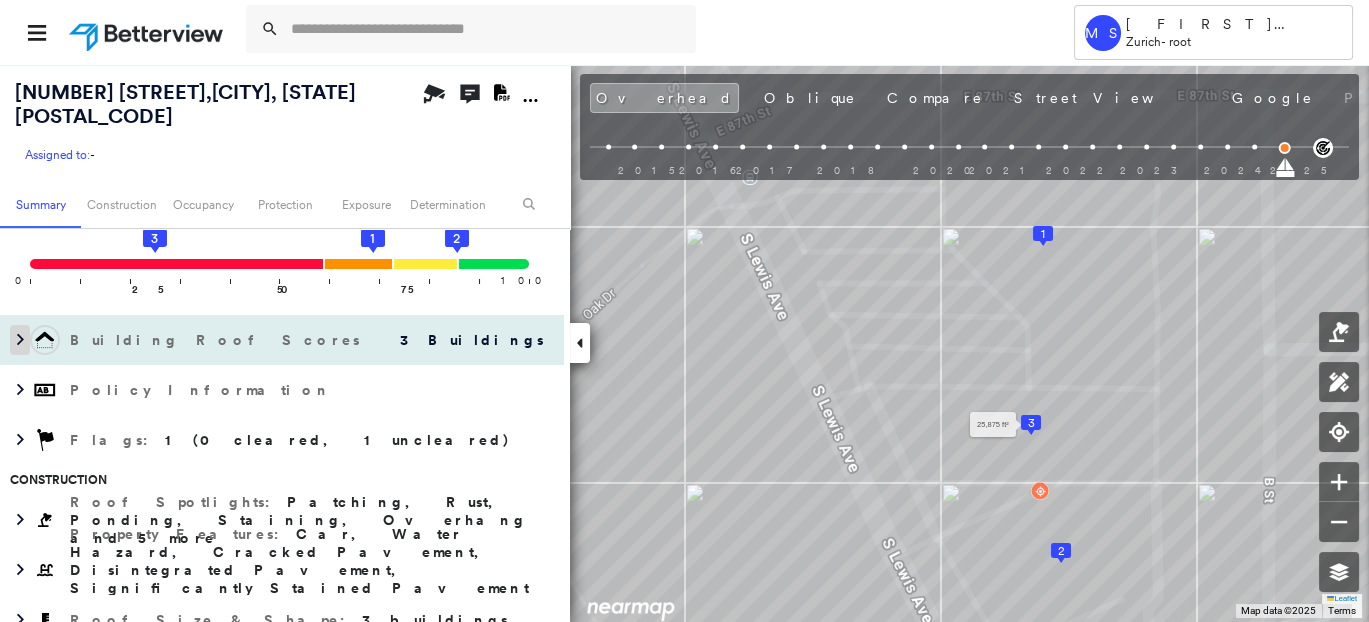 click 